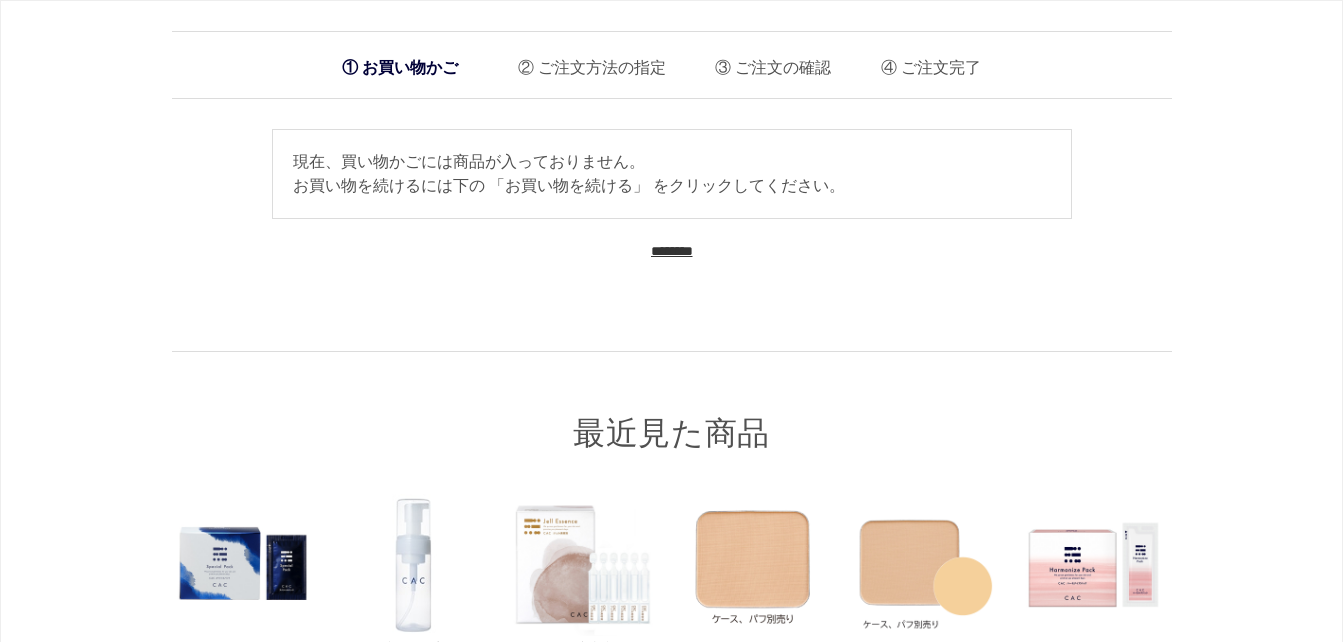 scroll, scrollTop: 0, scrollLeft: 0, axis: both 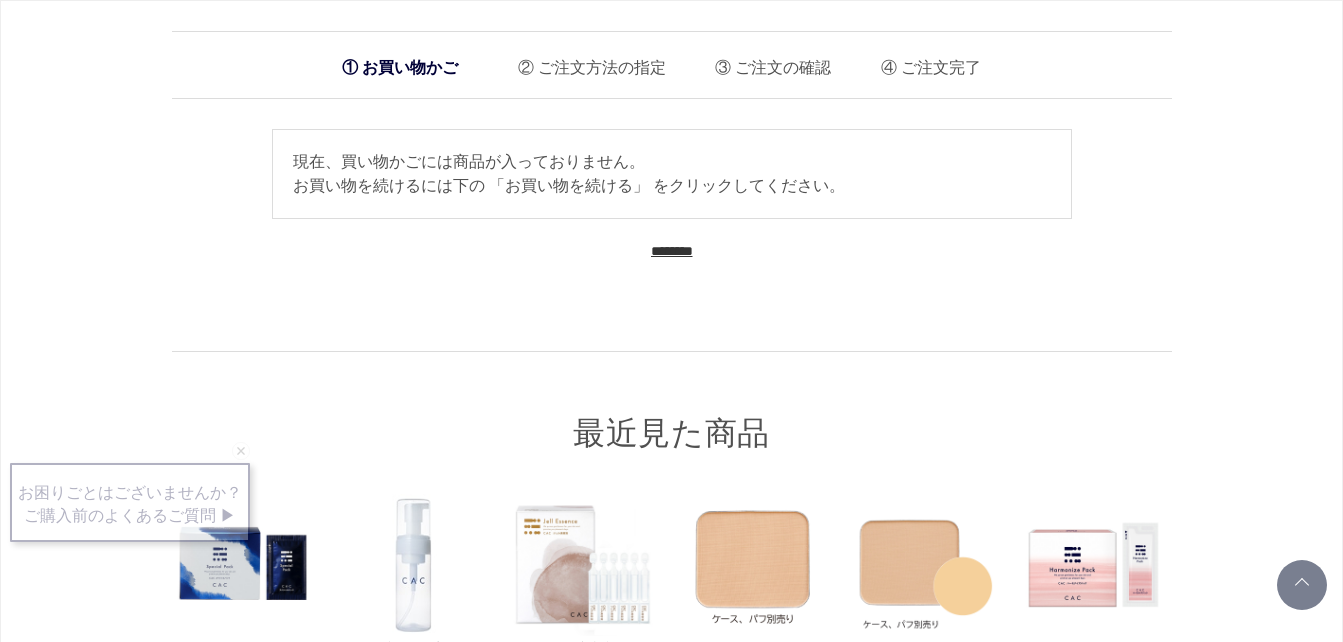 click on "最近見た商品" at bounding box center [672, 403] 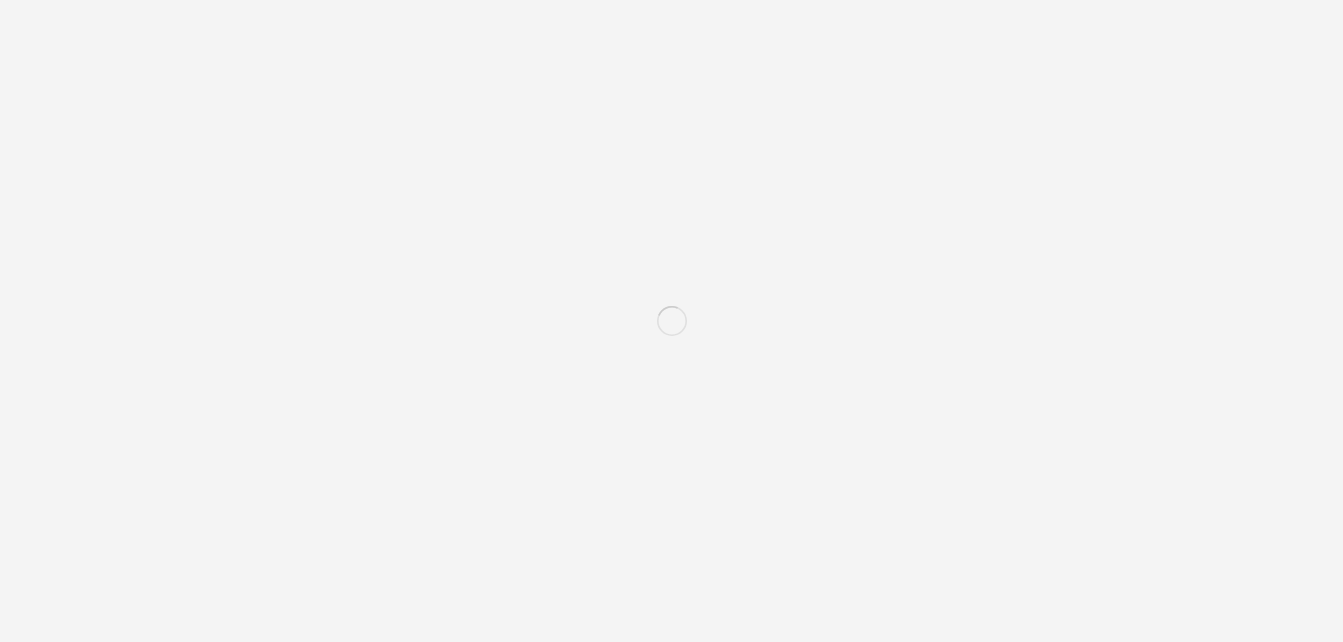 scroll, scrollTop: 0, scrollLeft: 0, axis: both 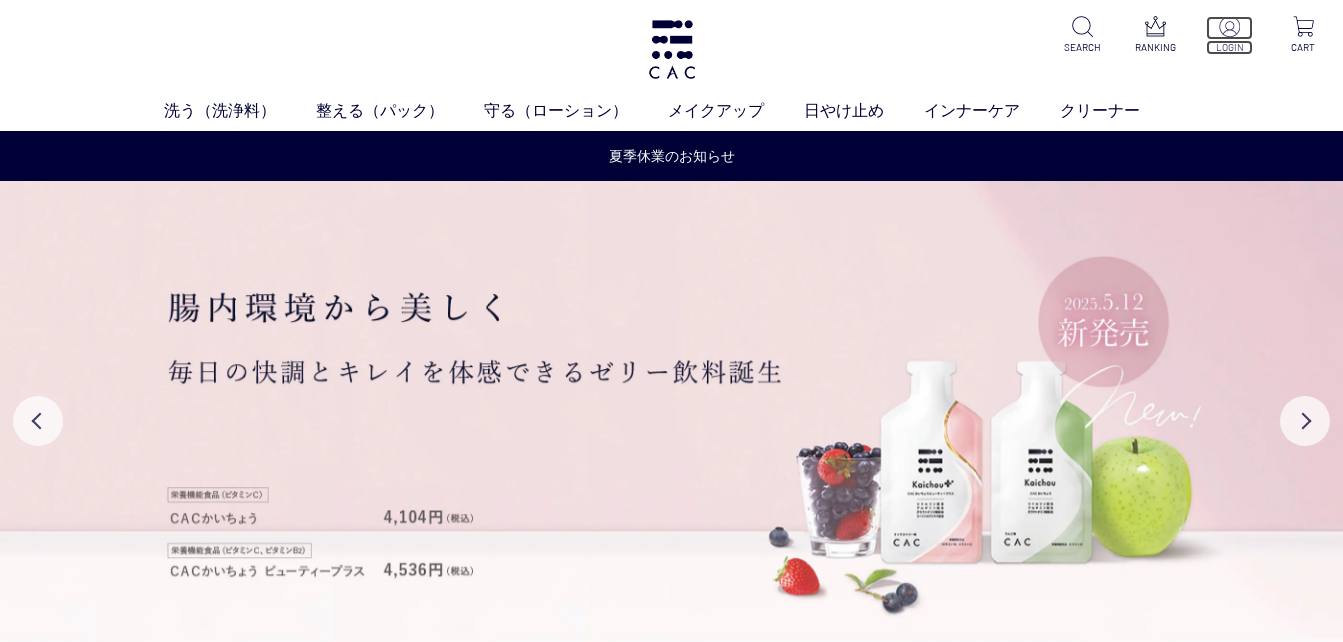 click at bounding box center (1229, 28) 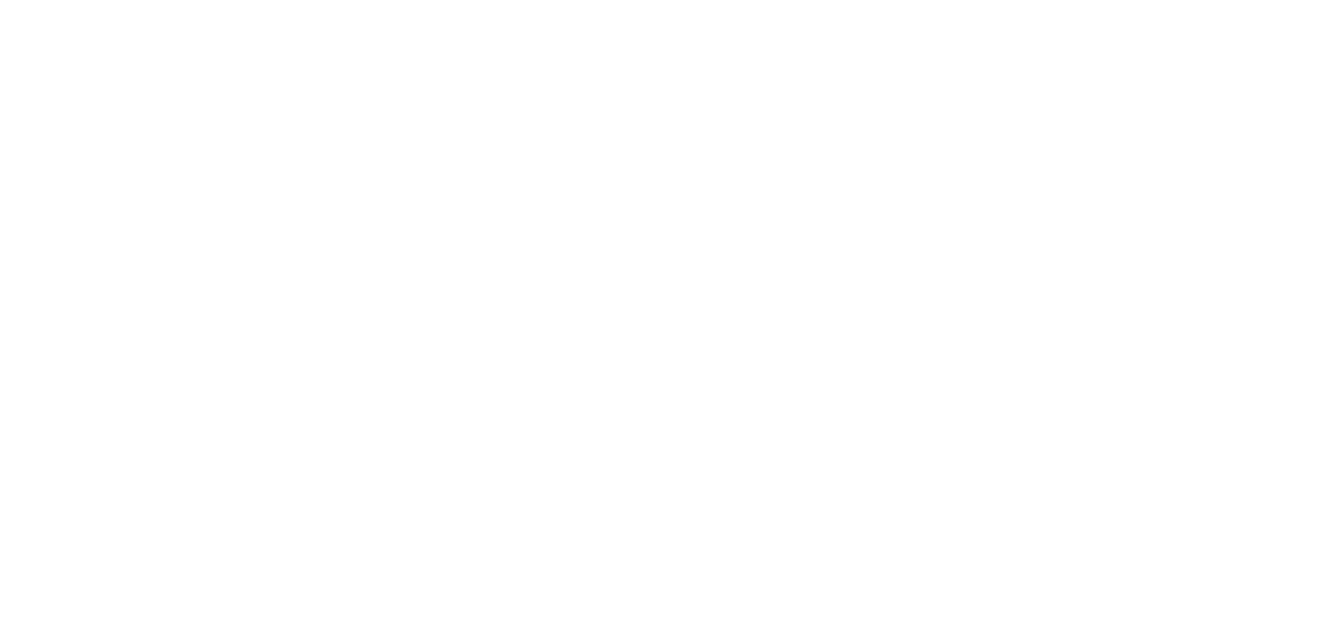 scroll, scrollTop: 0, scrollLeft: 0, axis: both 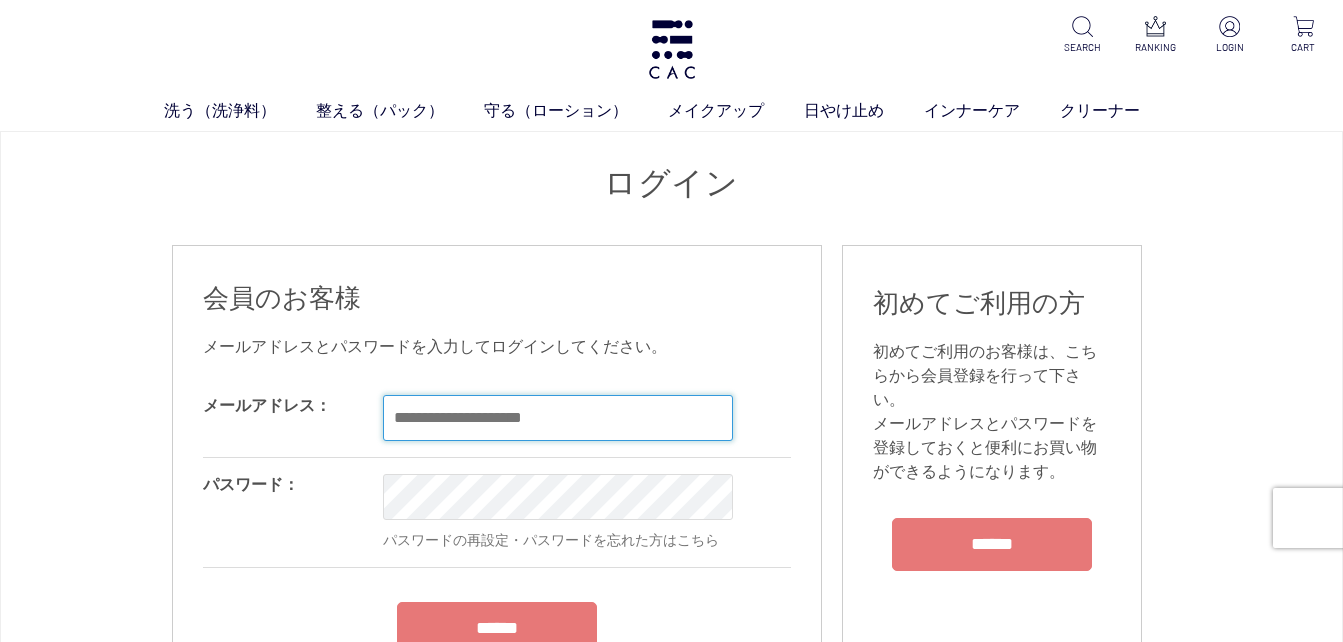 type on "**********" 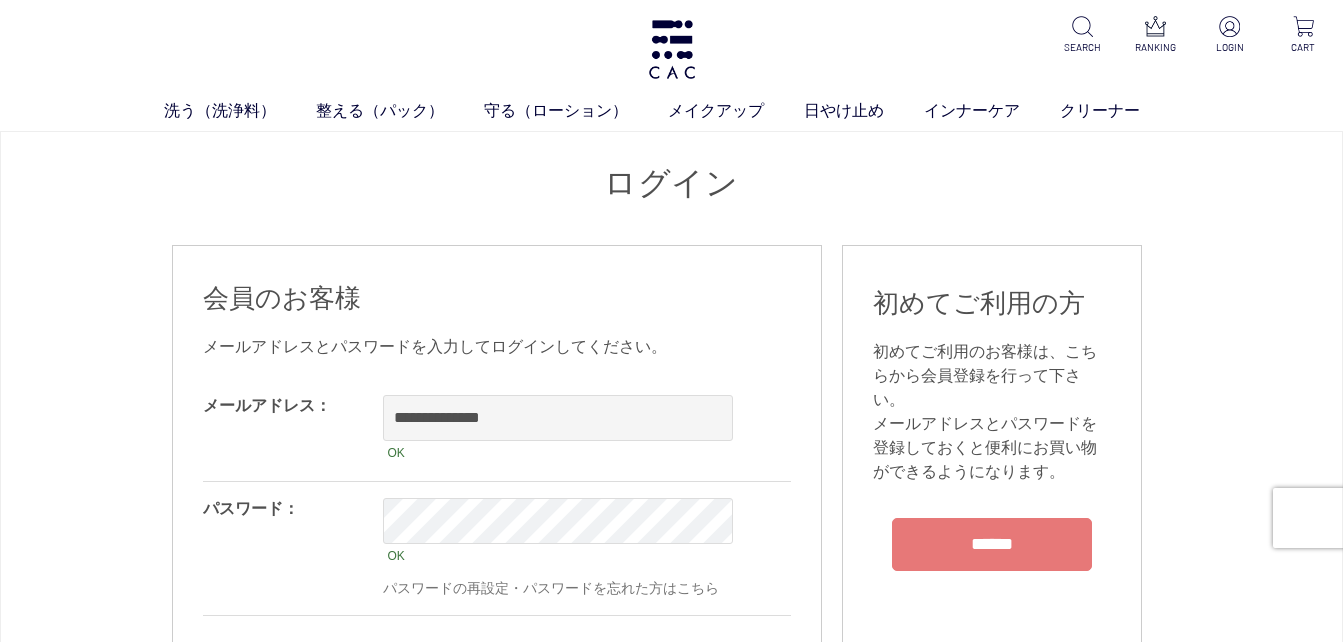 click on "**********" at bounding box center [497, 558] 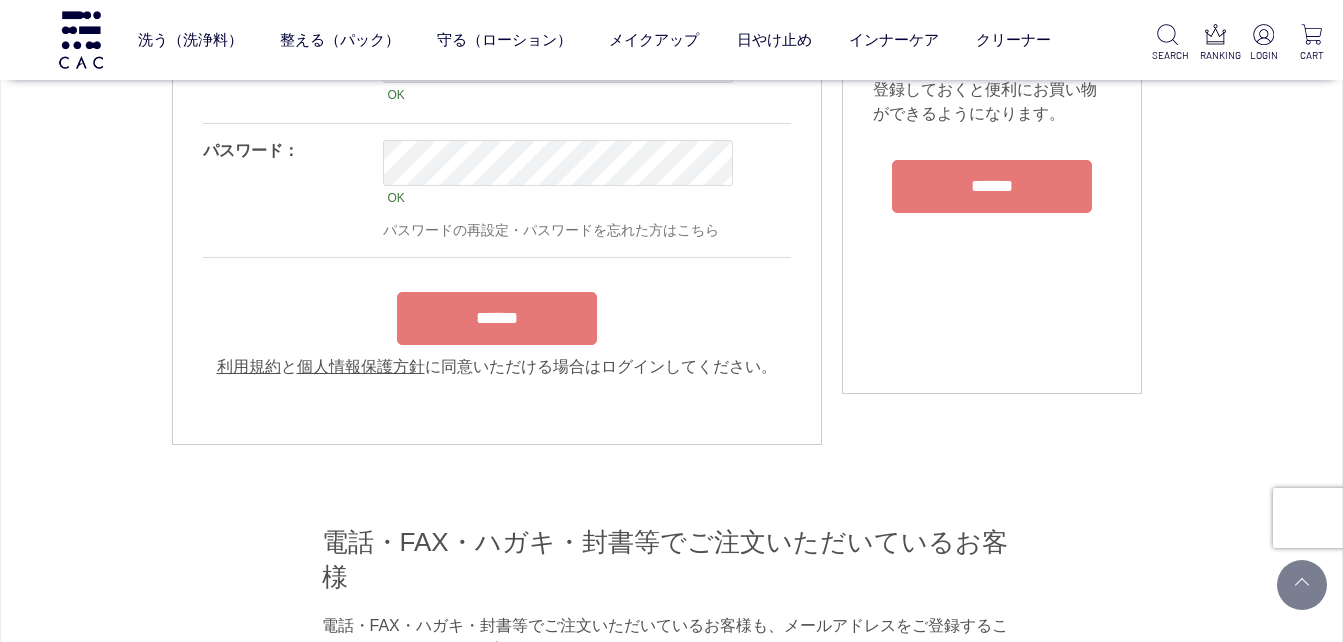 scroll, scrollTop: 307, scrollLeft: 0, axis: vertical 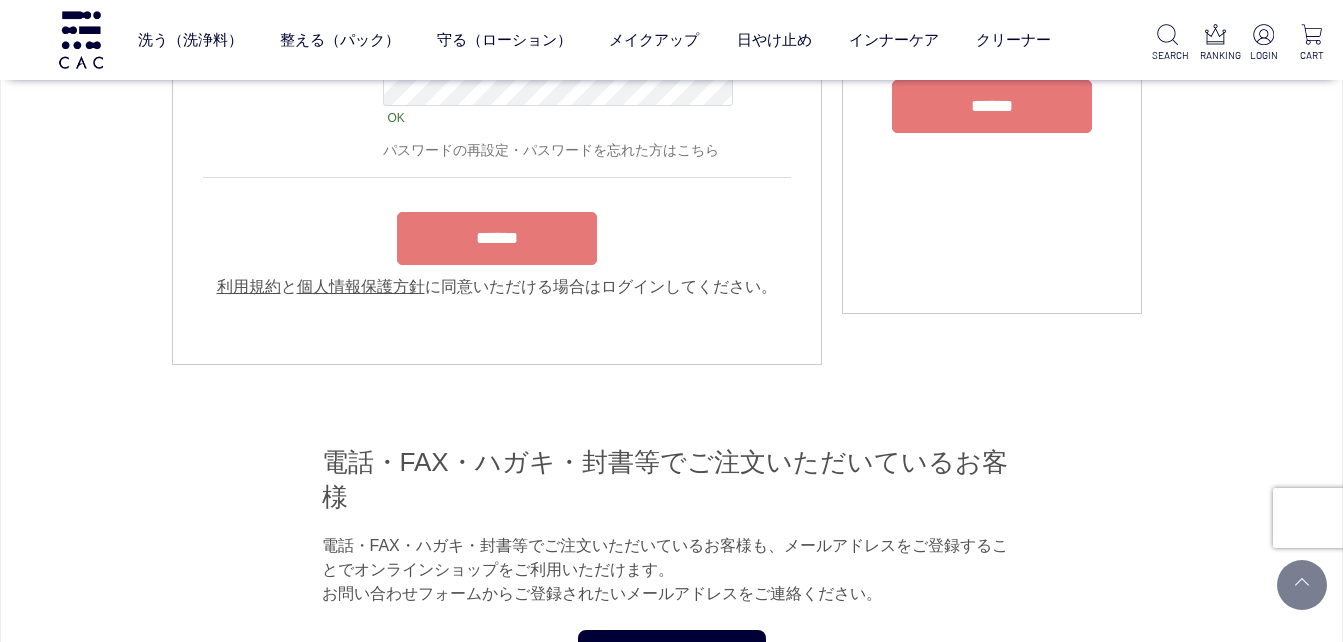 drag, startPoint x: 553, startPoint y: 256, endPoint x: 460, endPoint y: 260, distance: 93.08598 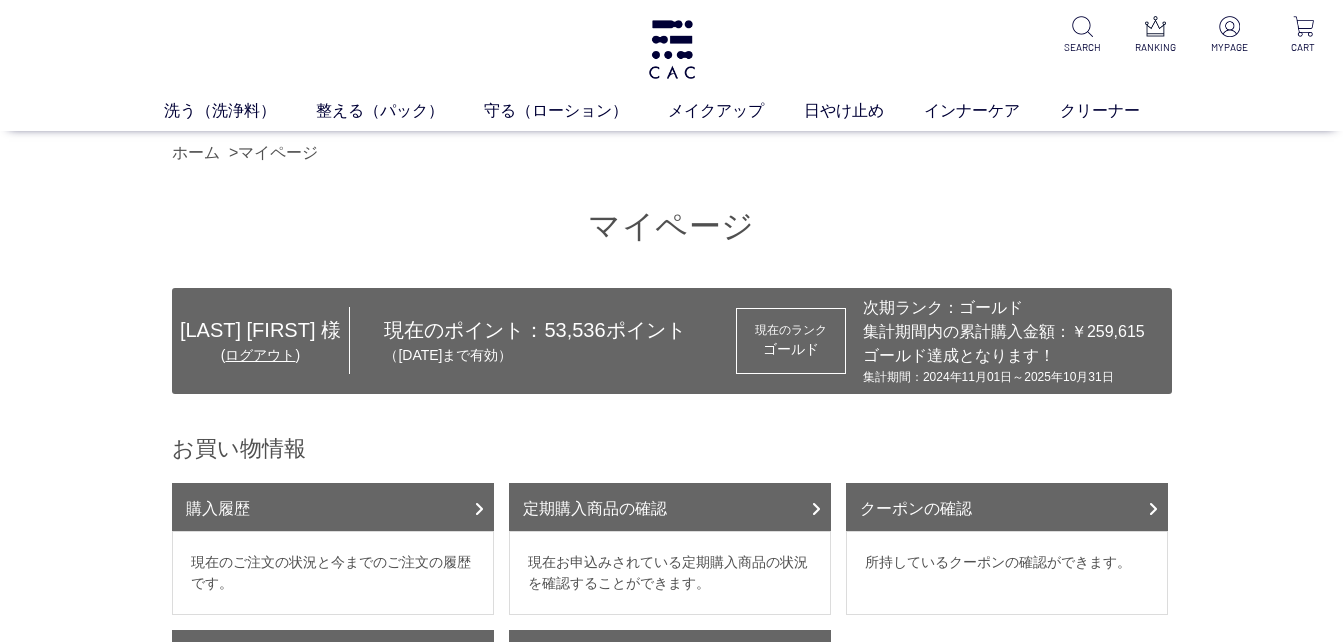 scroll, scrollTop: 0, scrollLeft: 0, axis: both 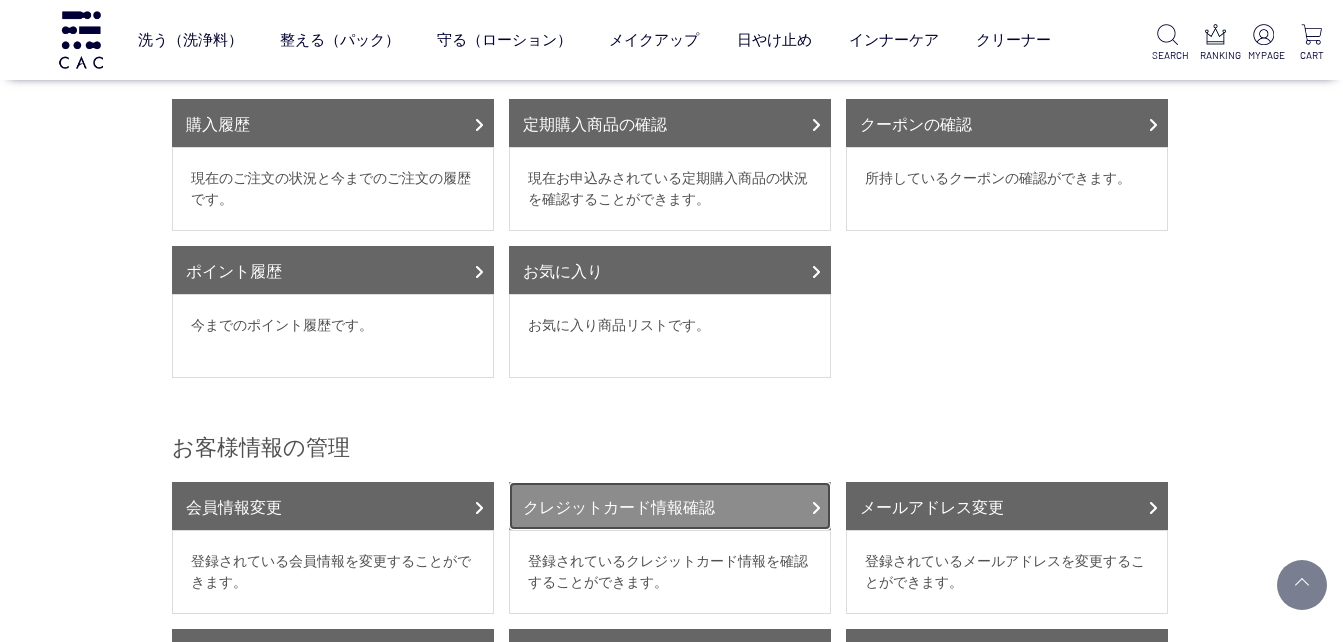 click on "クレジットカード情報確認" at bounding box center (670, 506) 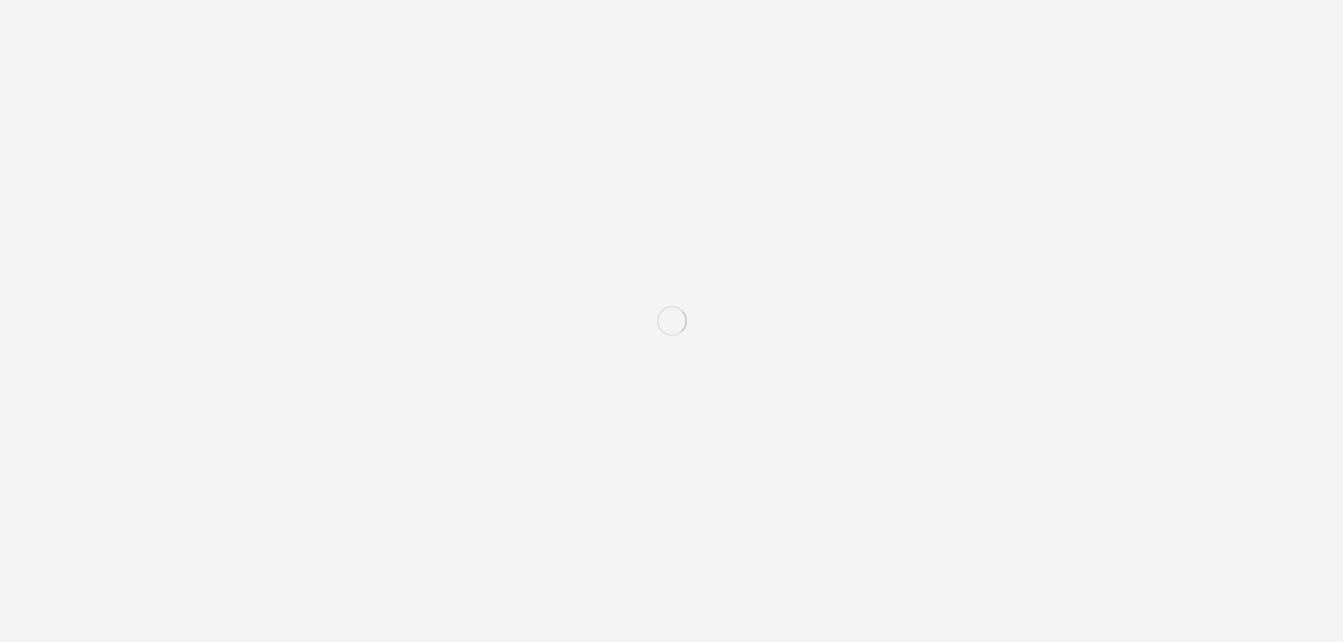 scroll, scrollTop: 0, scrollLeft: 0, axis: both 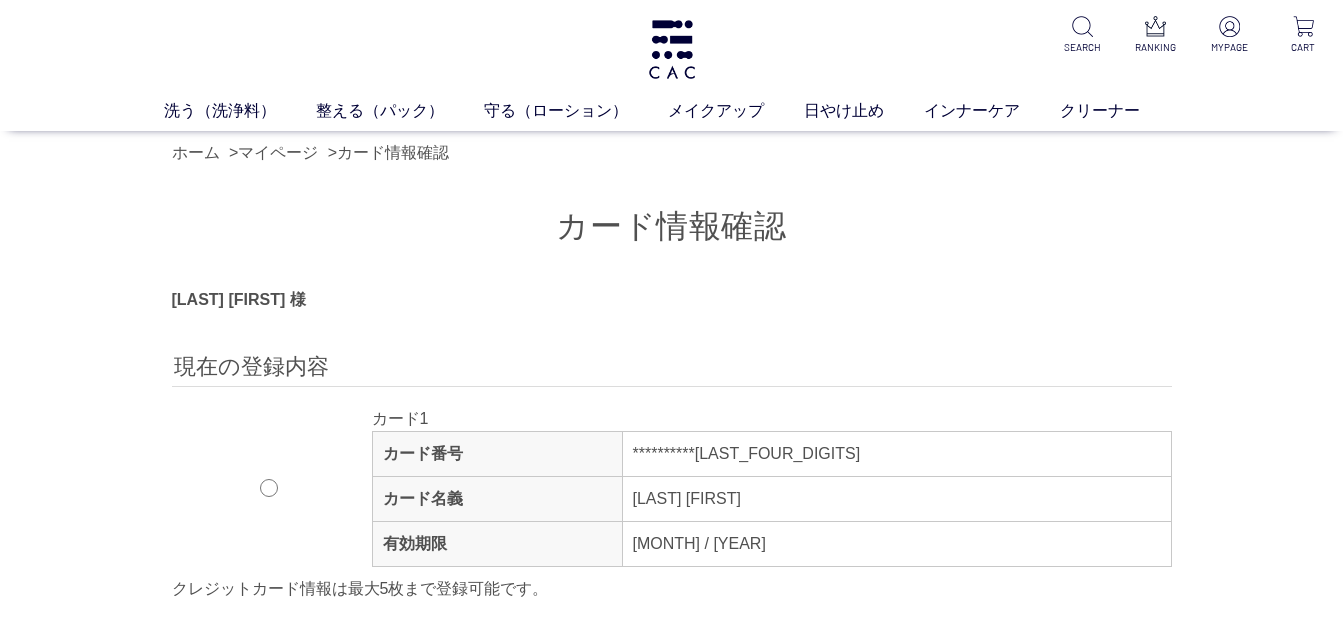 type on "**********" 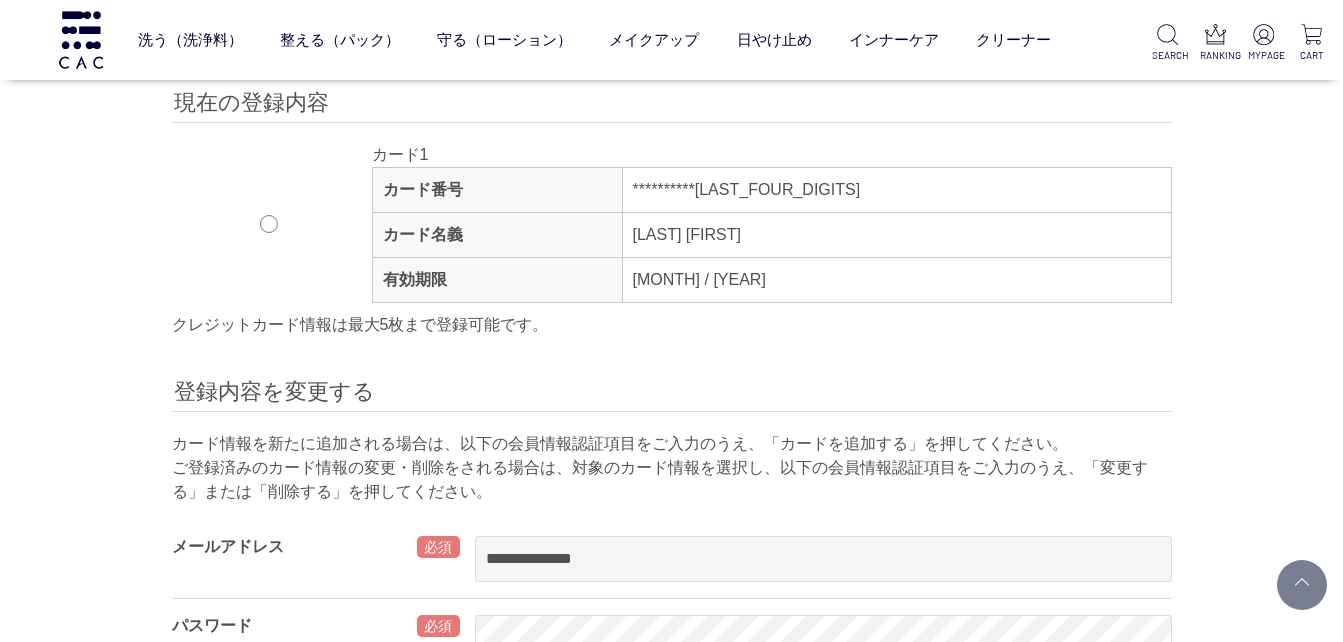 scroll, scrollTop: 160, scrollLeft: 0, axis: vertical 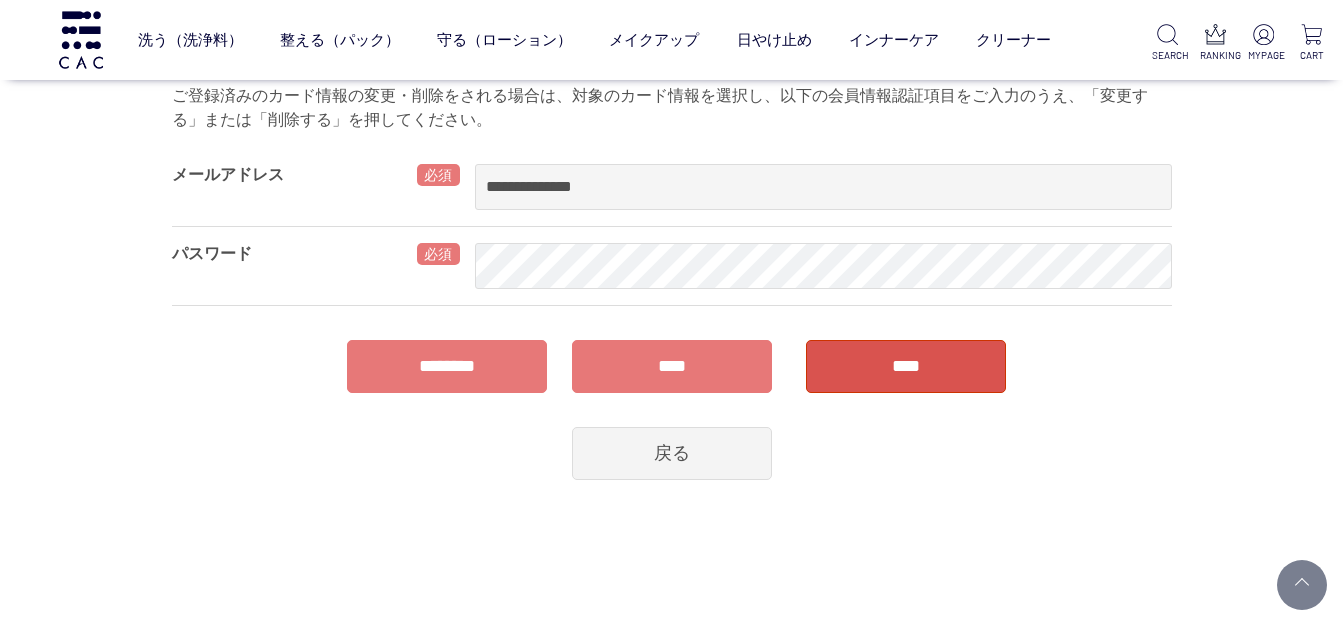 click on "****" at bounding box center (906, 366) 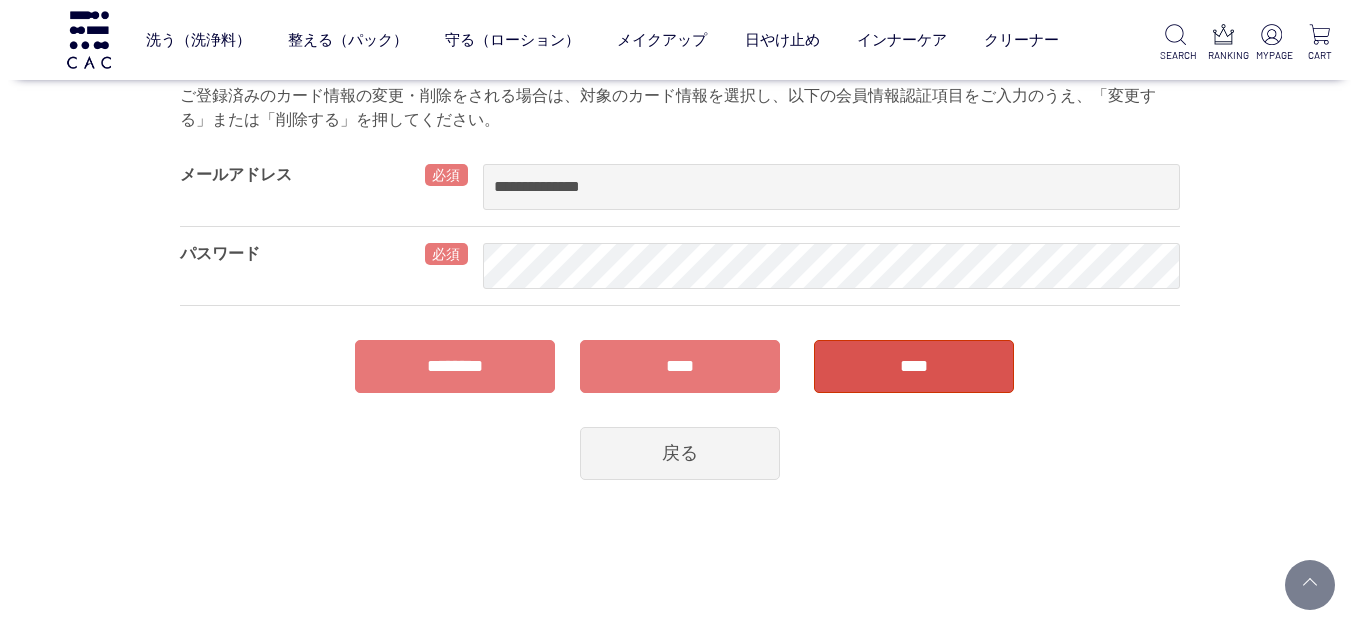 scroll, scrollTop: 0, scrollLeft: 0, axis: both 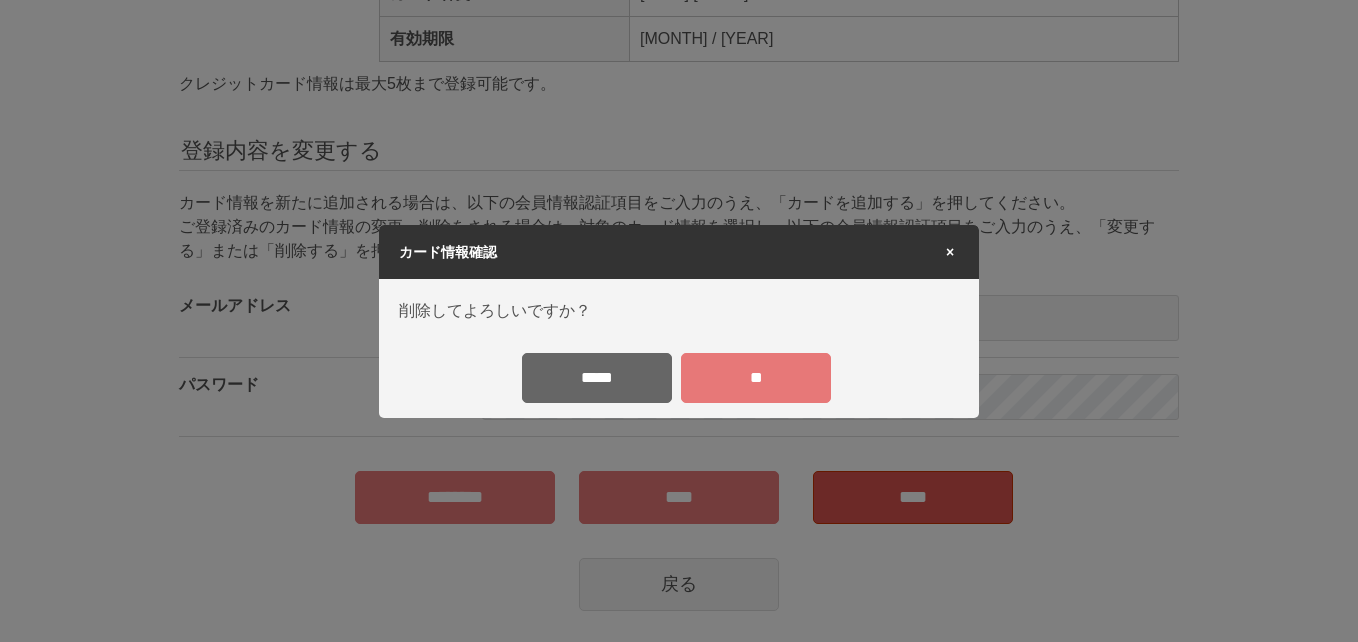 click on "**" at bounding box center (756, 378) 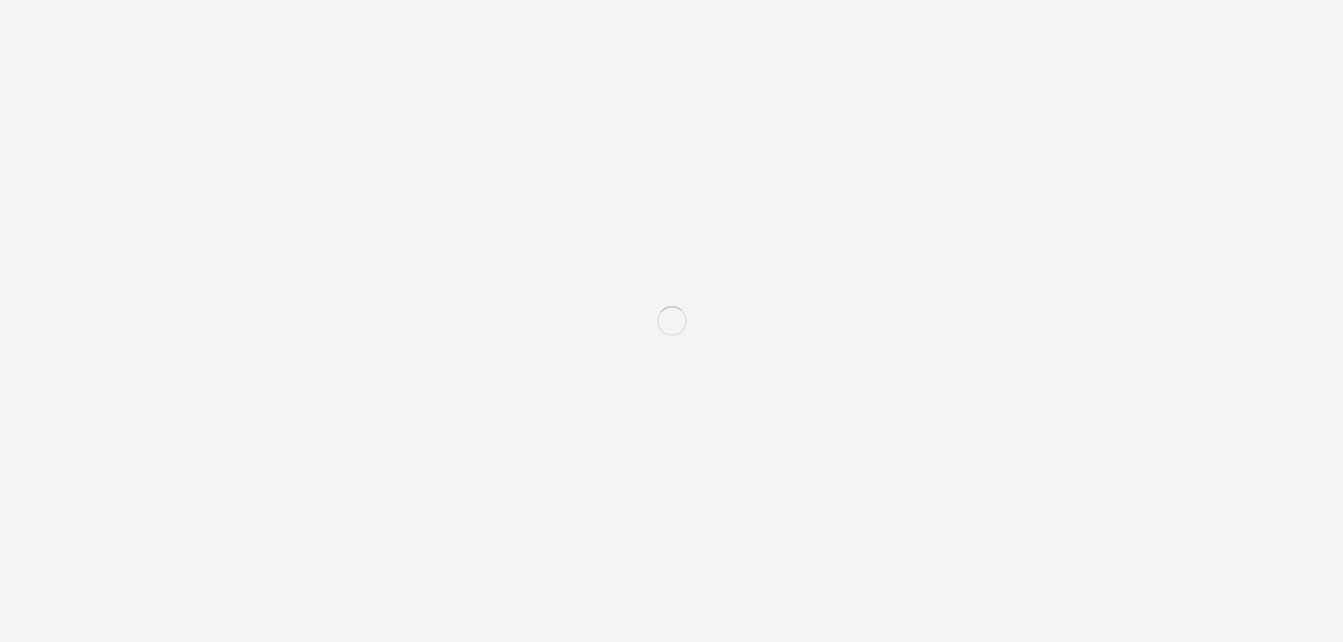 scroll, scrollTop: 0, scrollLeft: 0, axis: both 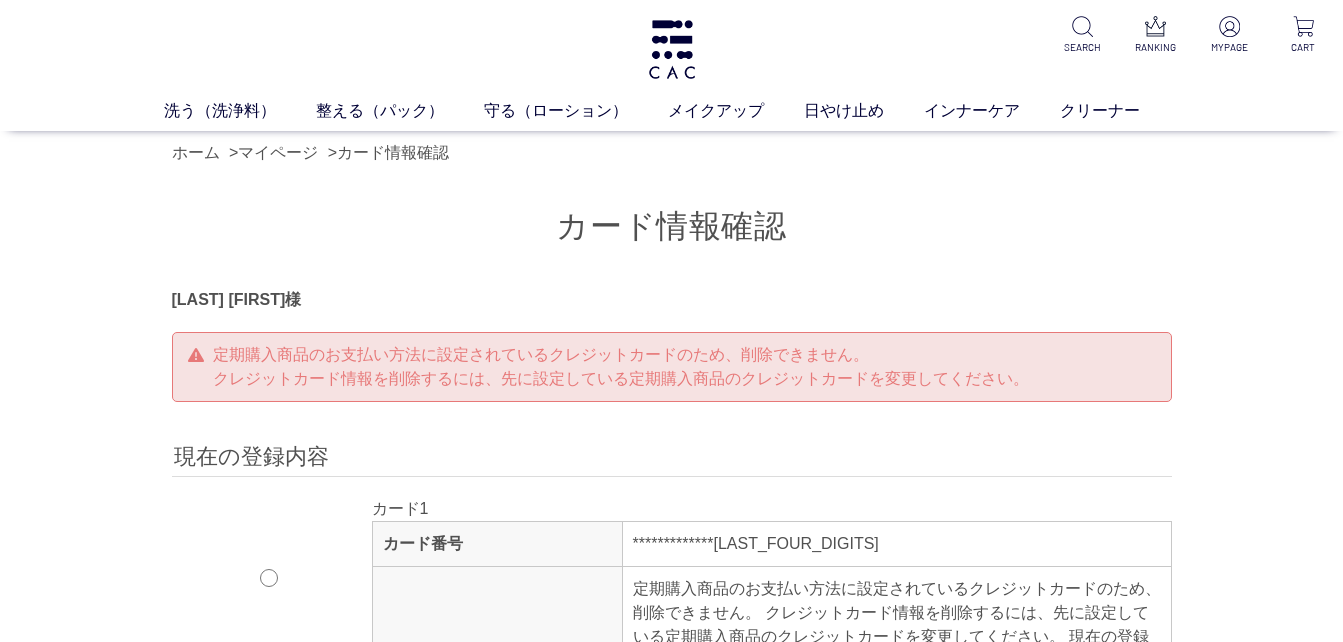 drag, startPoint x: 1351, startPoint y: 631, endPoint x: 846, endPoint y: 437, distance: 540.9815 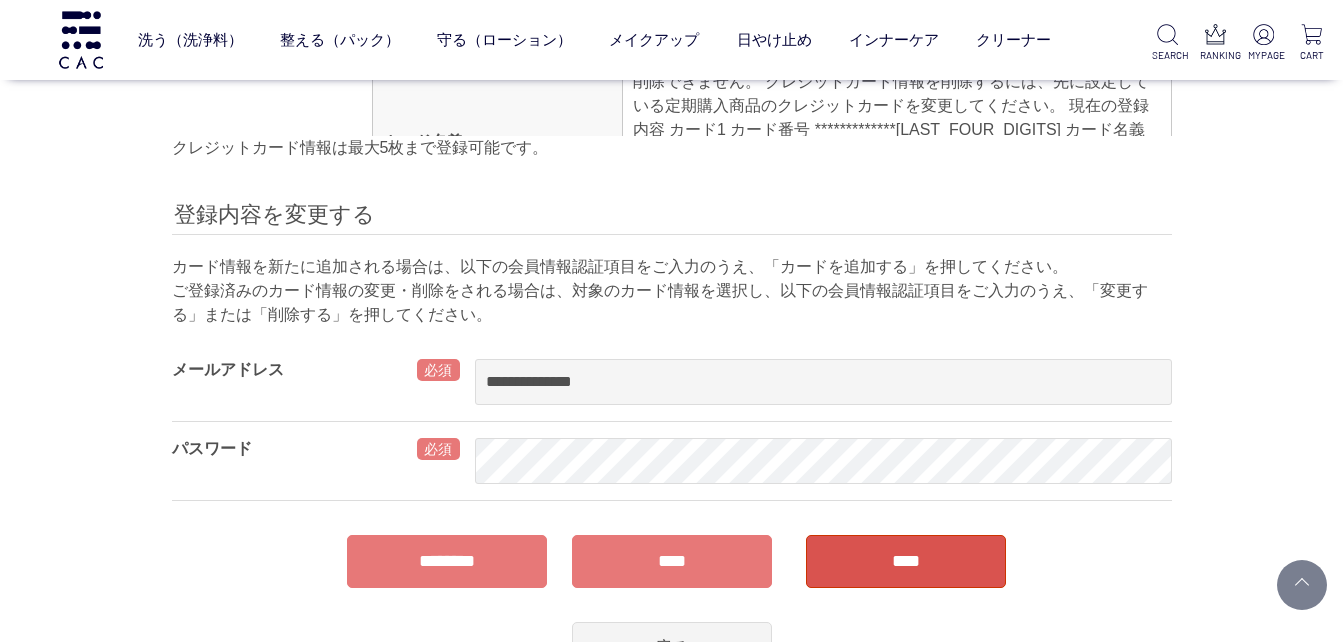 scroll, scrollTop: 454, scrollLeft: 0, axis: vertical 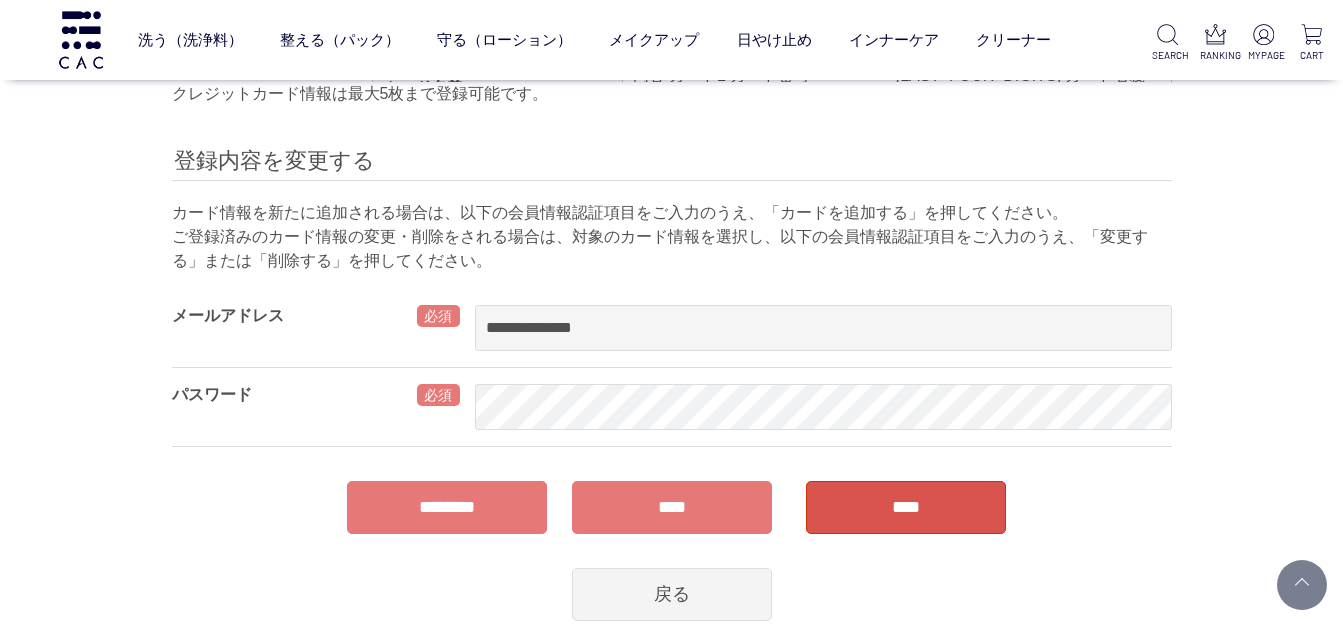drag, startPoint x: 656, startPoint y: 505, endPoint x: 1102, endPoint y: 464, distance: 447.88055 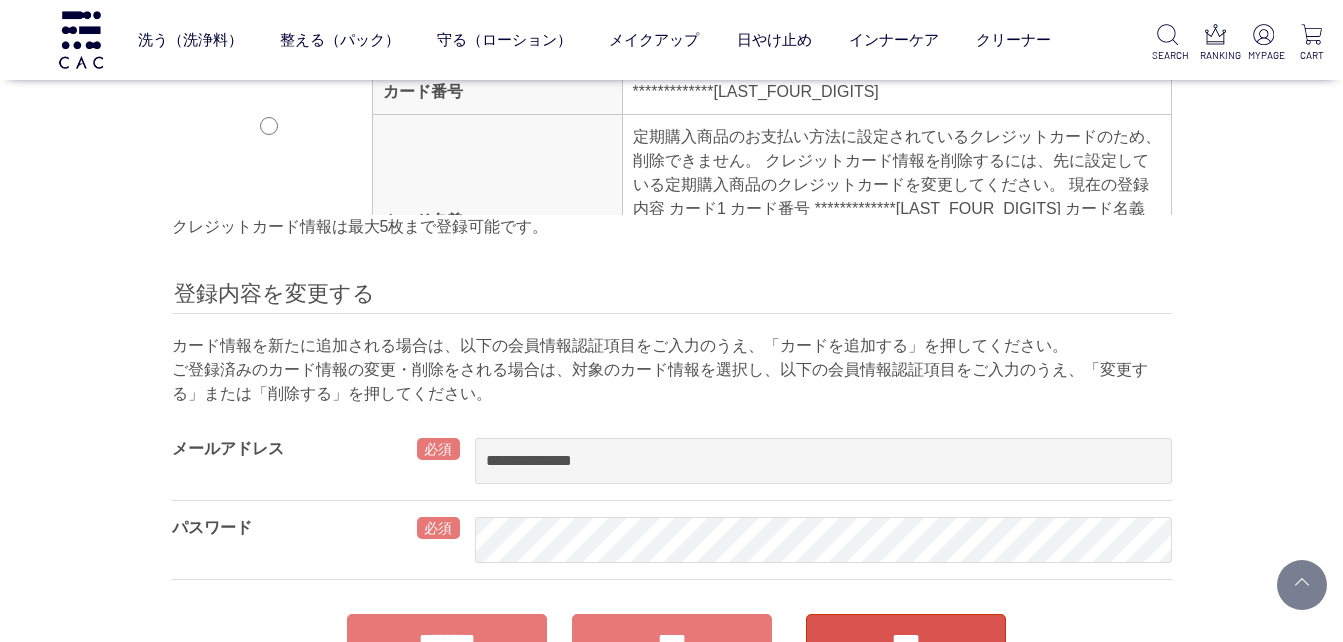scroll, scrollTop: 483, scrollLeft: 0, axis: vertical 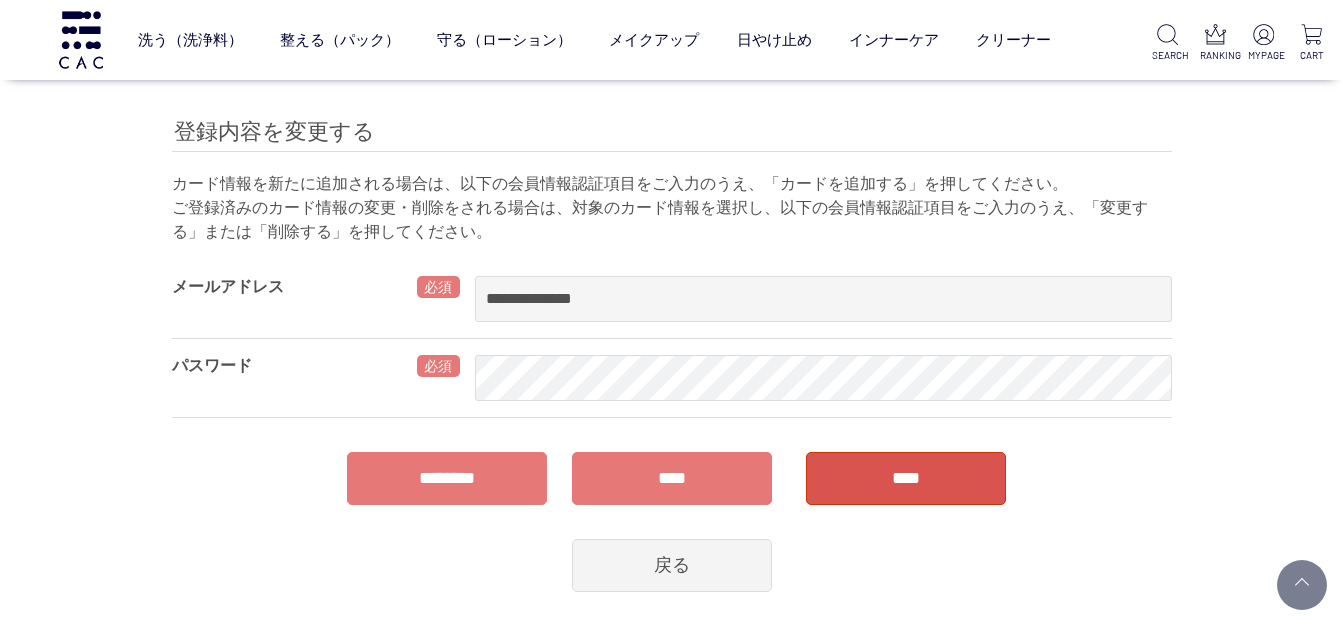 drag, startPoint x: 434, startPoint y: 487, endPoint x: 410, endPoint y: 478, distance: 25.632011 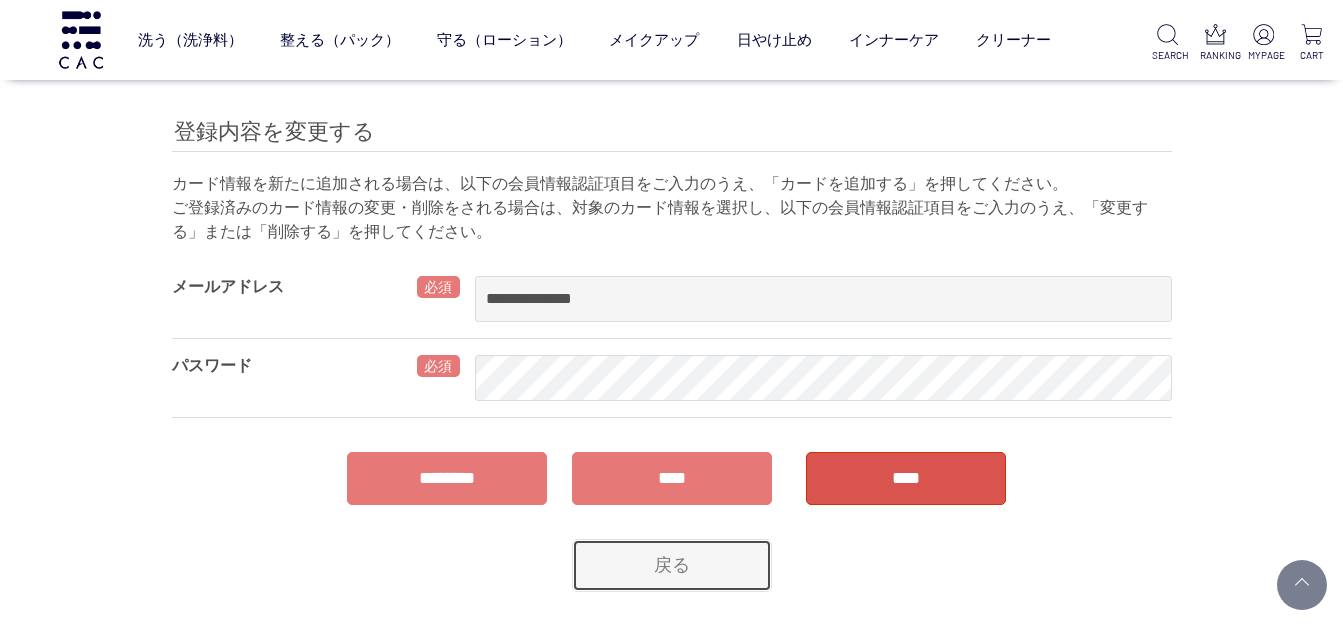 drag, startPoint x: 410, startPoint y: 478, endPoint x: 653, endPoint y: 563, distance: 257.43738 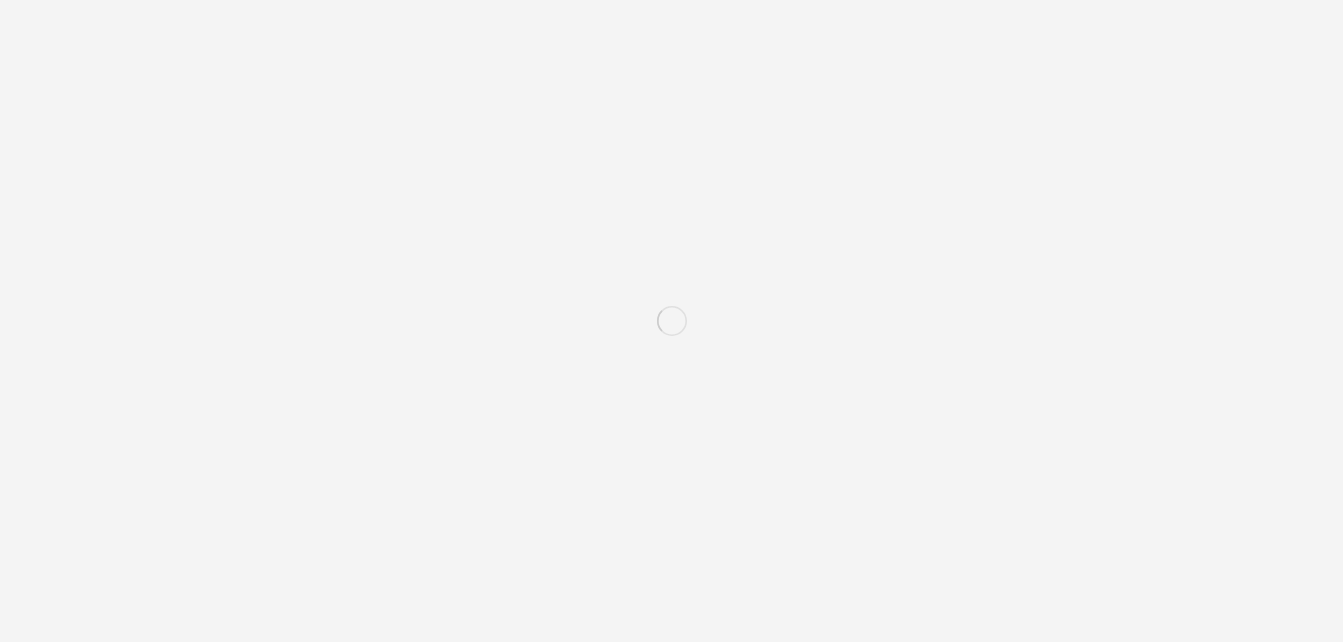 scroll, scrollTop: 0, scrollLeft: 0, axis: both 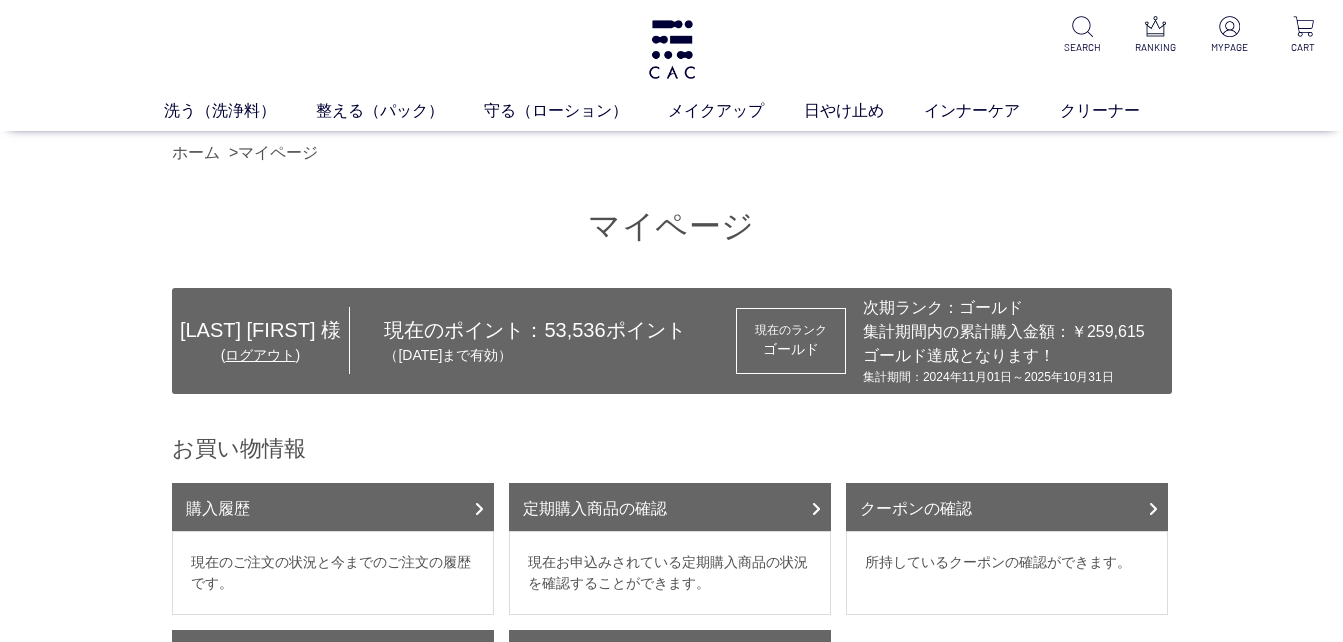 click on "現在お申込みされている定期購入商品の状況を確認することができます。" at bounding box center (670, 573) 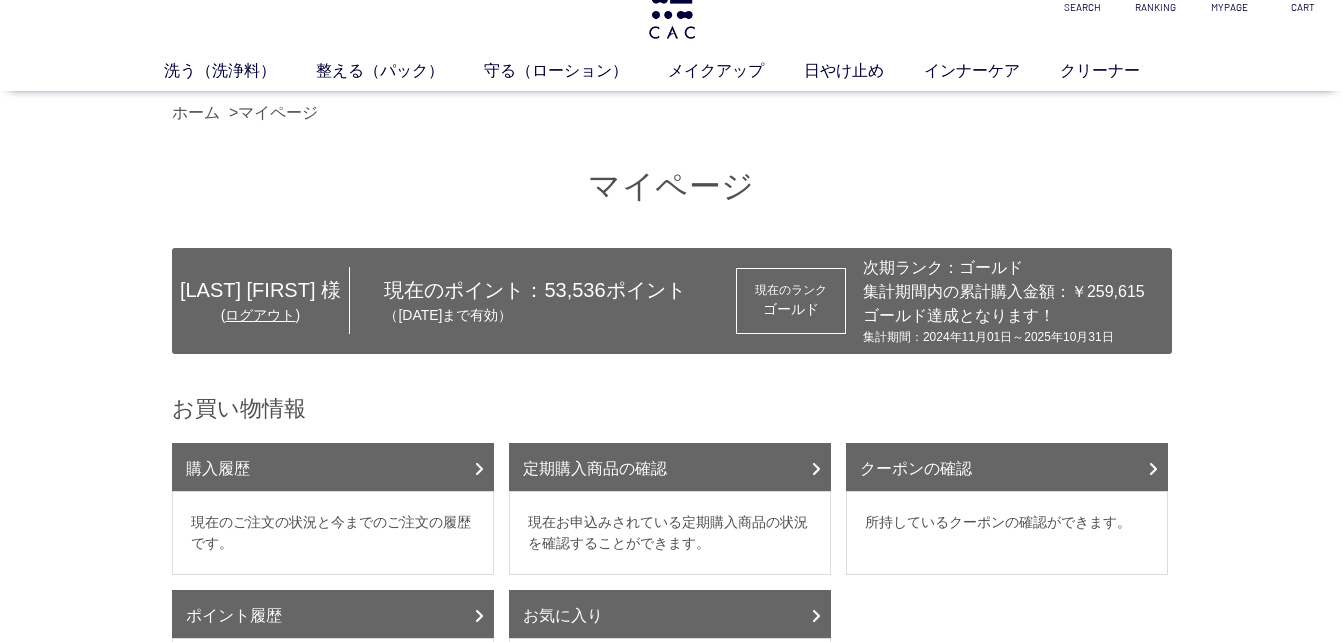 scroll, scrollTop: 213, scrollLeft: 0, axis: vertical 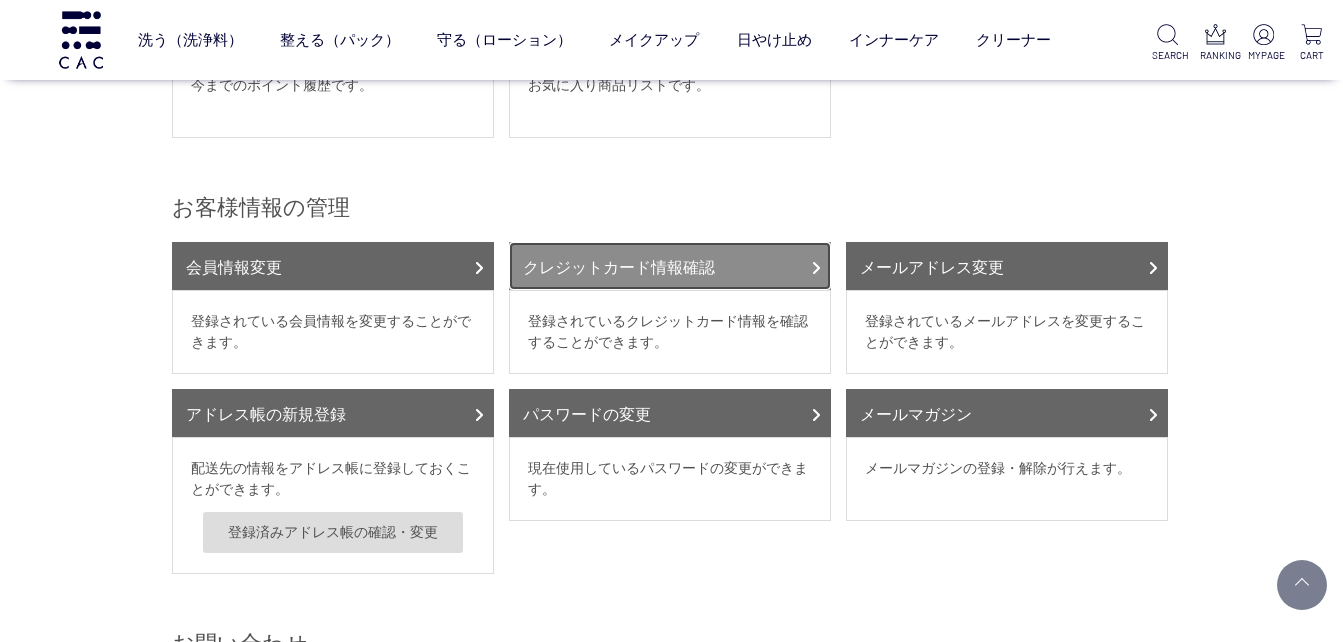 click on "クレジットカード情報確認" at bounding box center [670, 266] 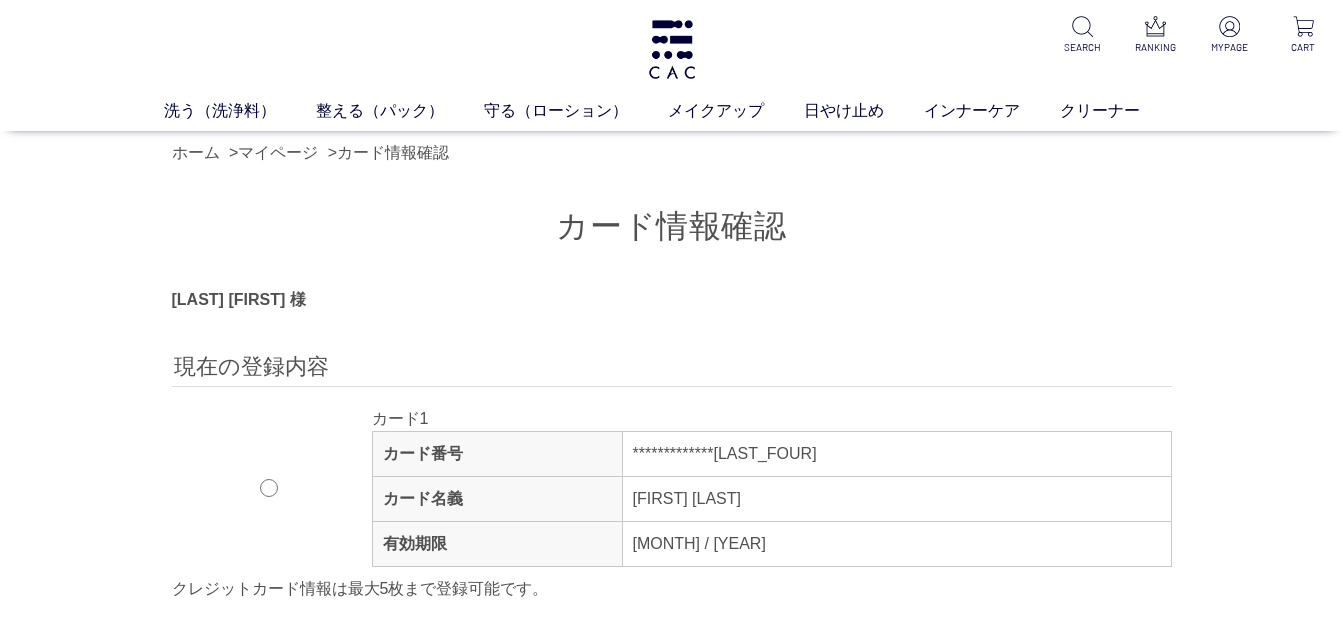 scroll, scrollTop: 0, scrollLeft: 0, axis: both 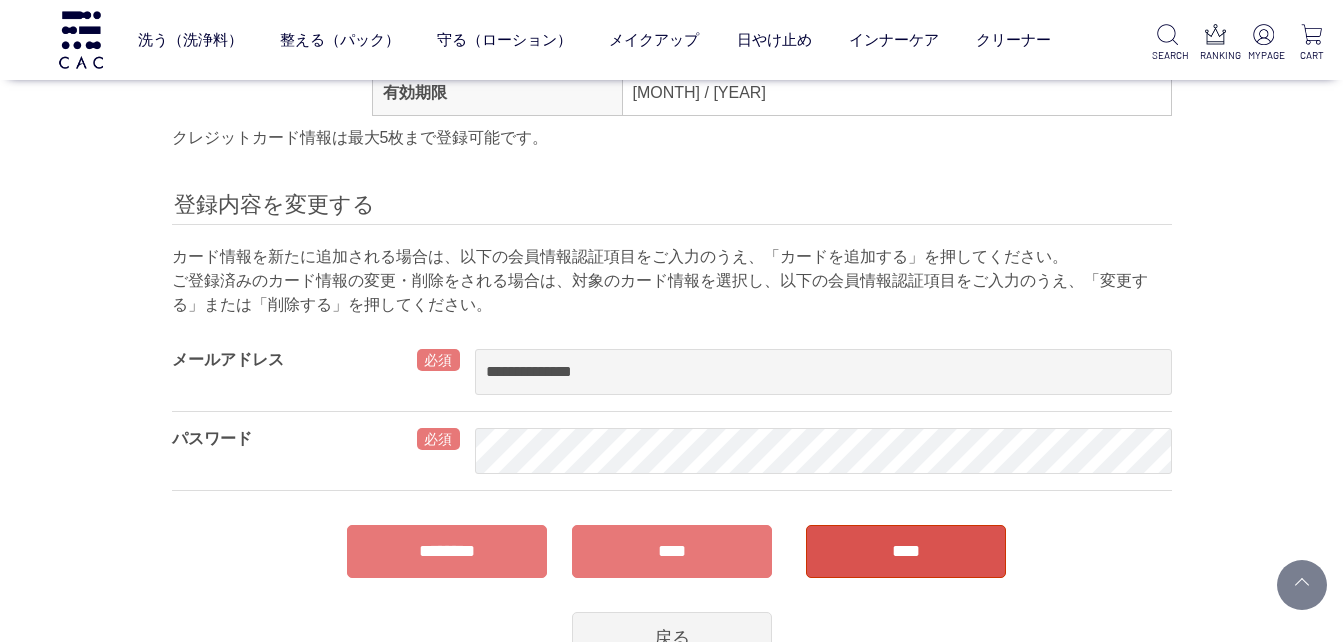 drag, startPoint x: 415, startPoint y: 549, endPoint x: 1326, endPoint y: 155, distance: 992.5508 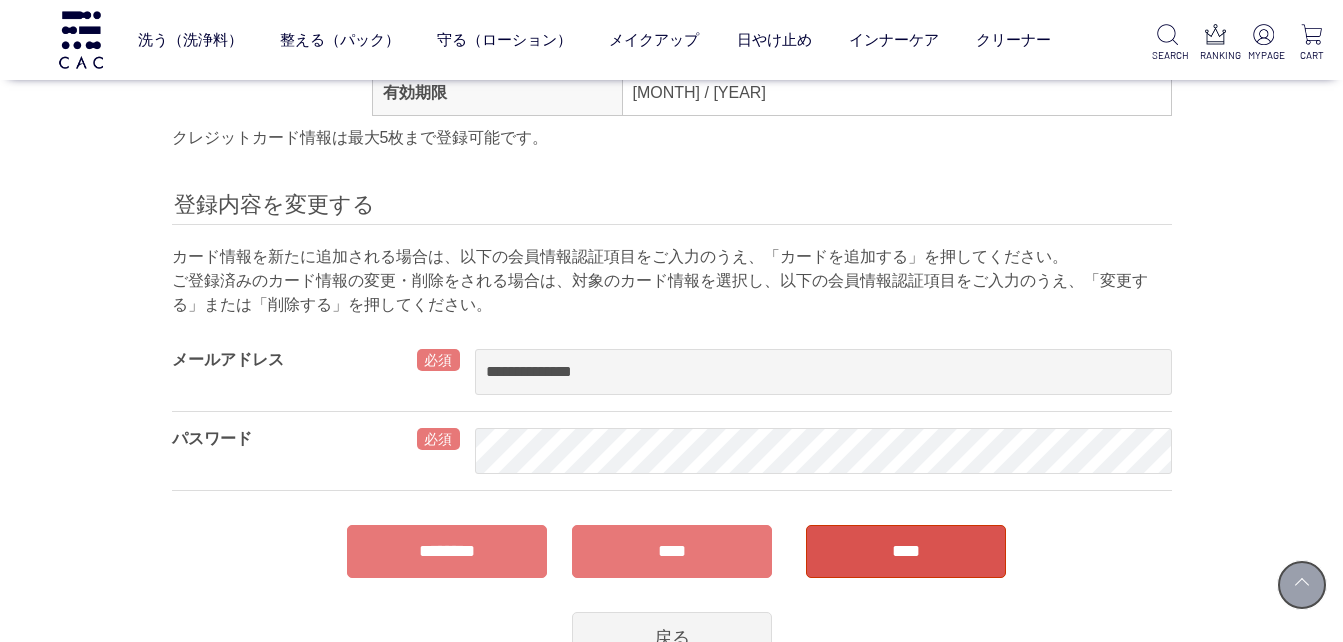 click at bounding box center [1302, 585] 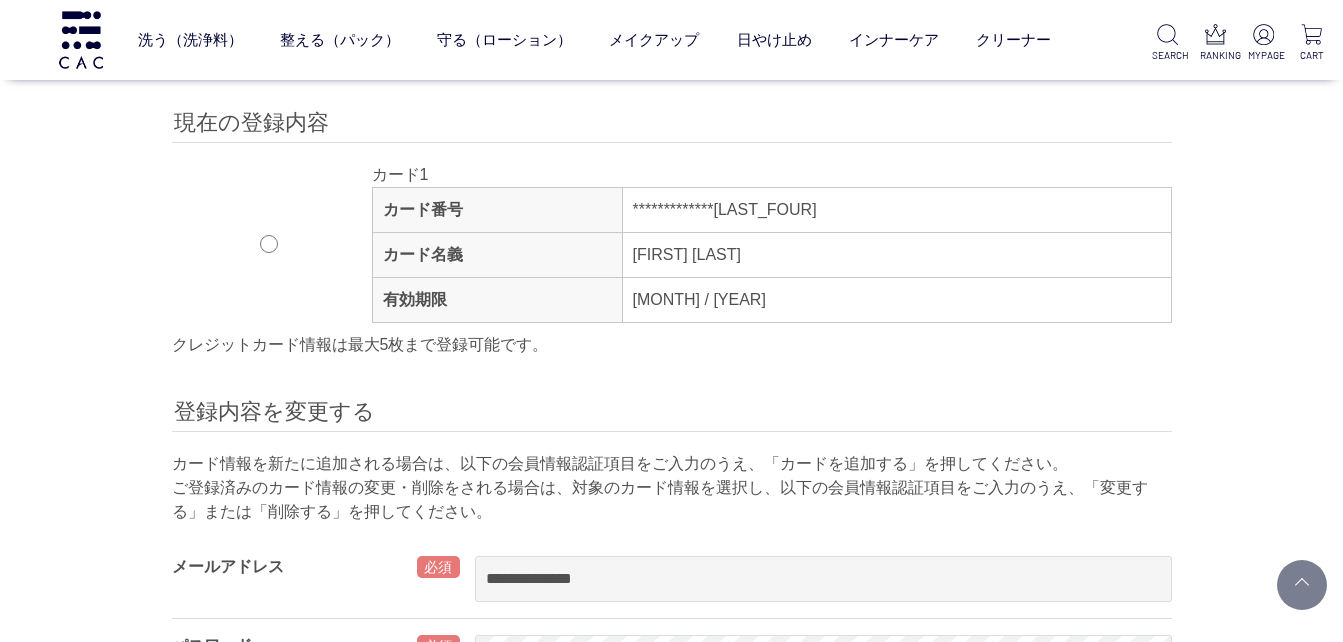scroll, scrollTop: 0, scrollLeft: 0, axis: both 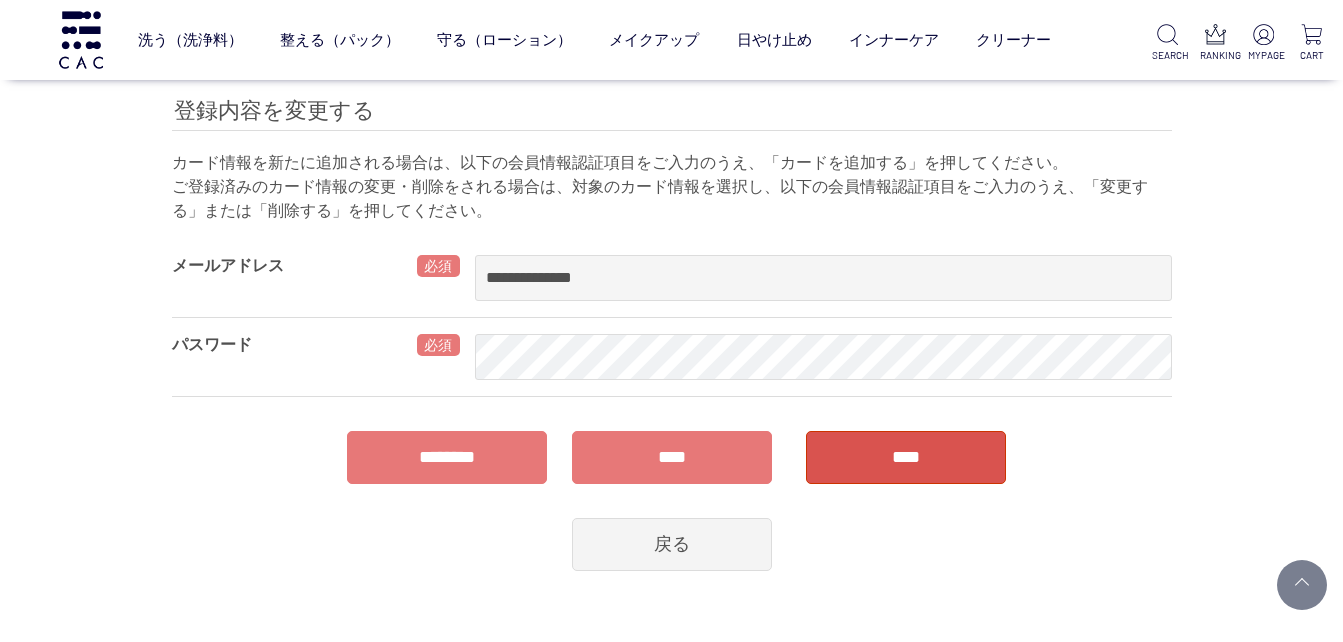 click on "****" at bounding box center (672, 457) 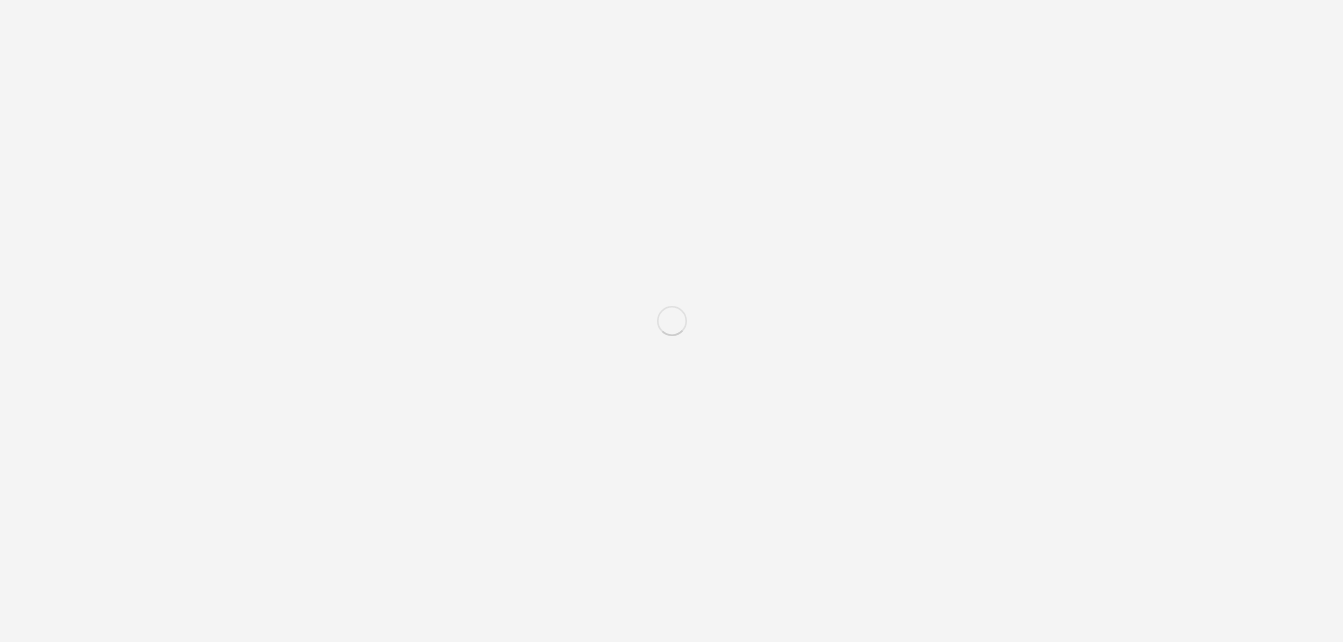 scroll, scrollTop: 0, scrollLeft: 0, axis: both 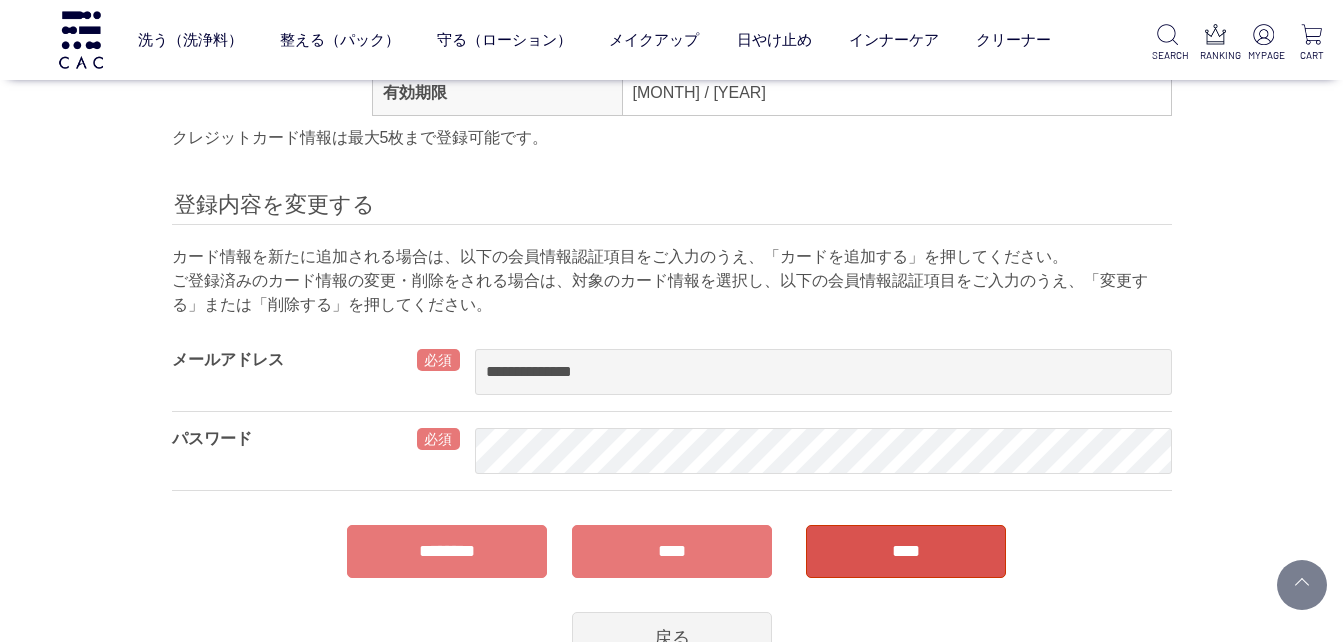 click on "****" at bounding box center (672, 551) 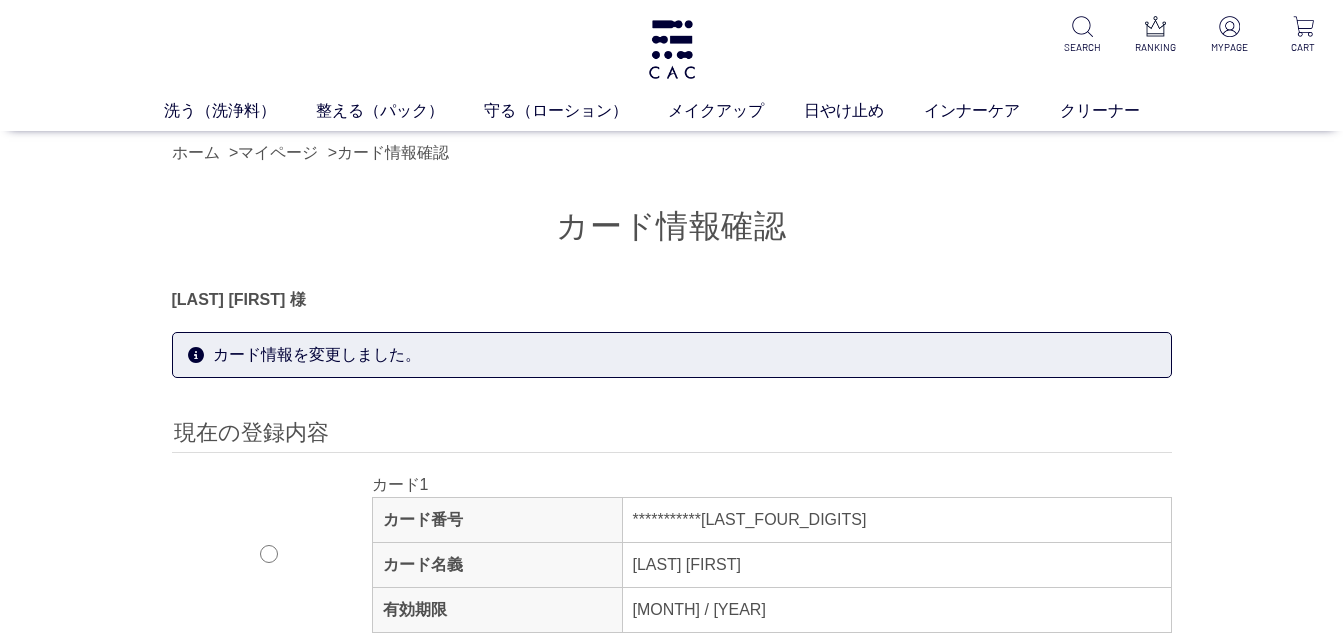 scroll, scrollTop: 0, scrollLeft: 0, axis: both 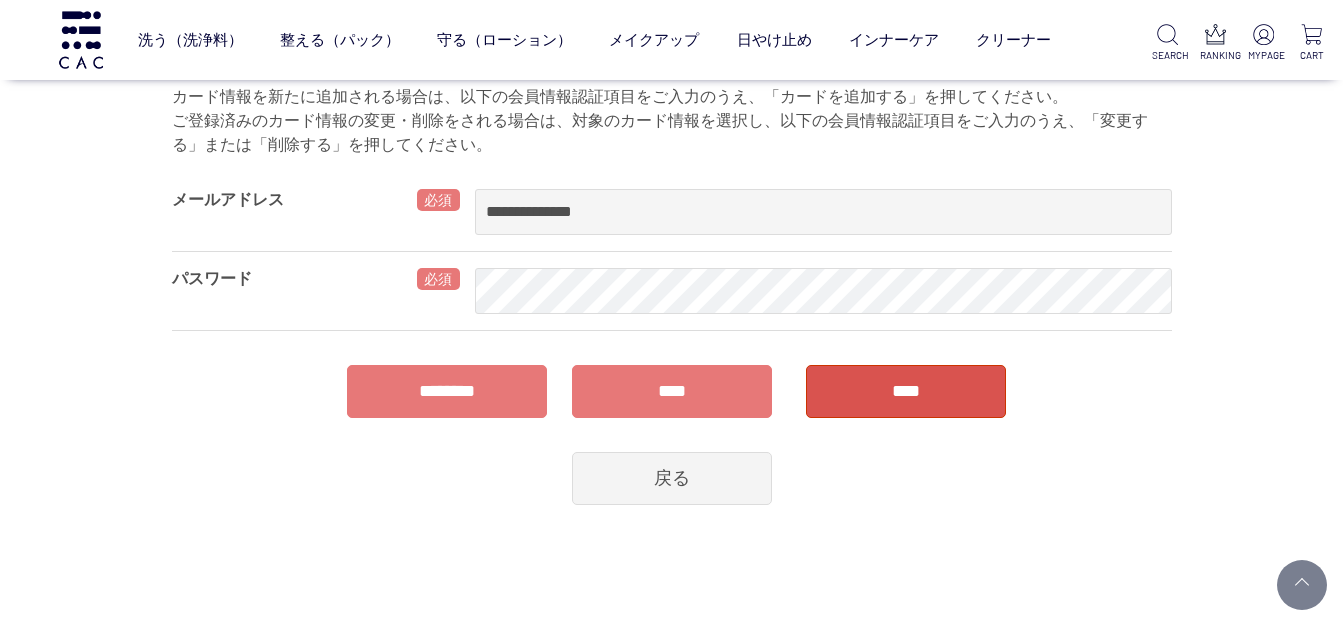 click on "****" at bounding box center [672, 391] 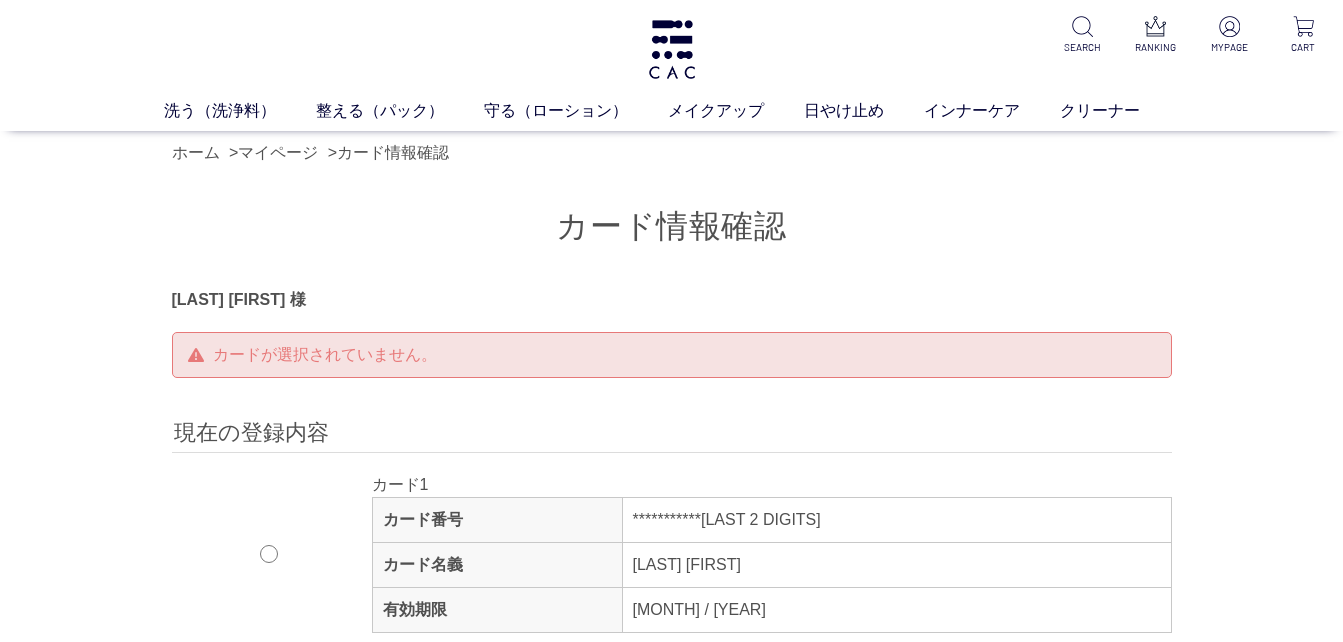 scroll, scrollTop: 0, scrollLeft: 0, axis: both 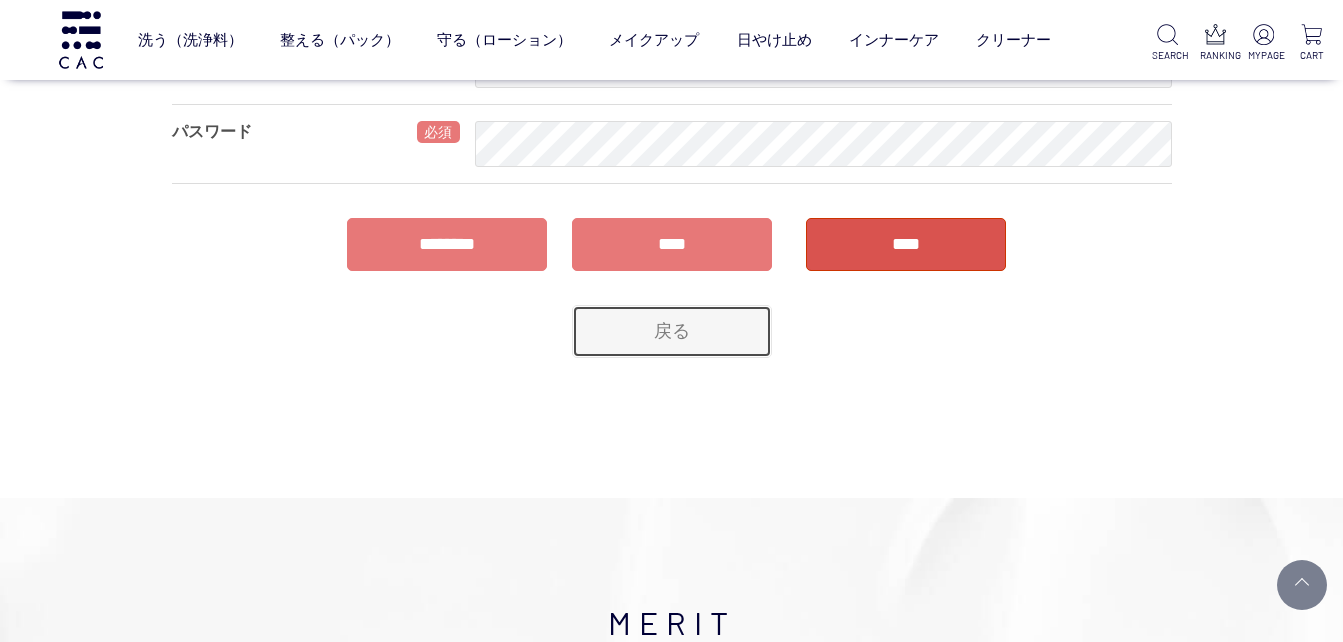 click on "戻る" at bounding box center [672, 331] 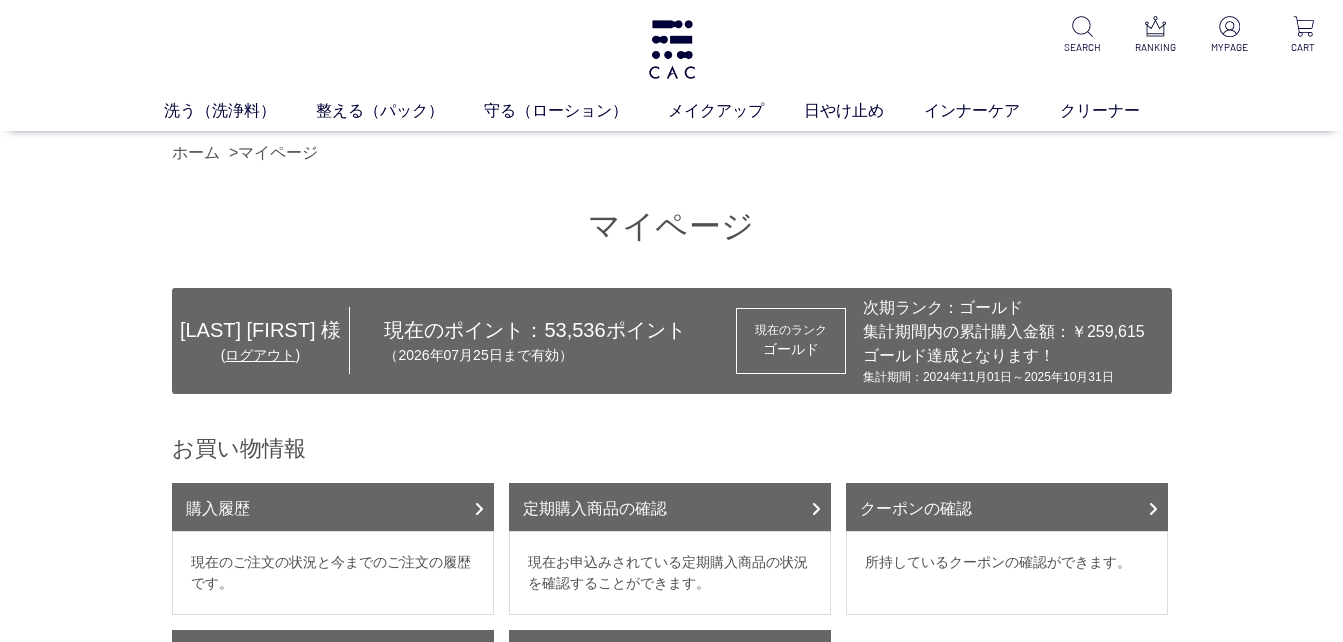 scroll, scrollTop: 0, scrollLeft: 0, axis: both 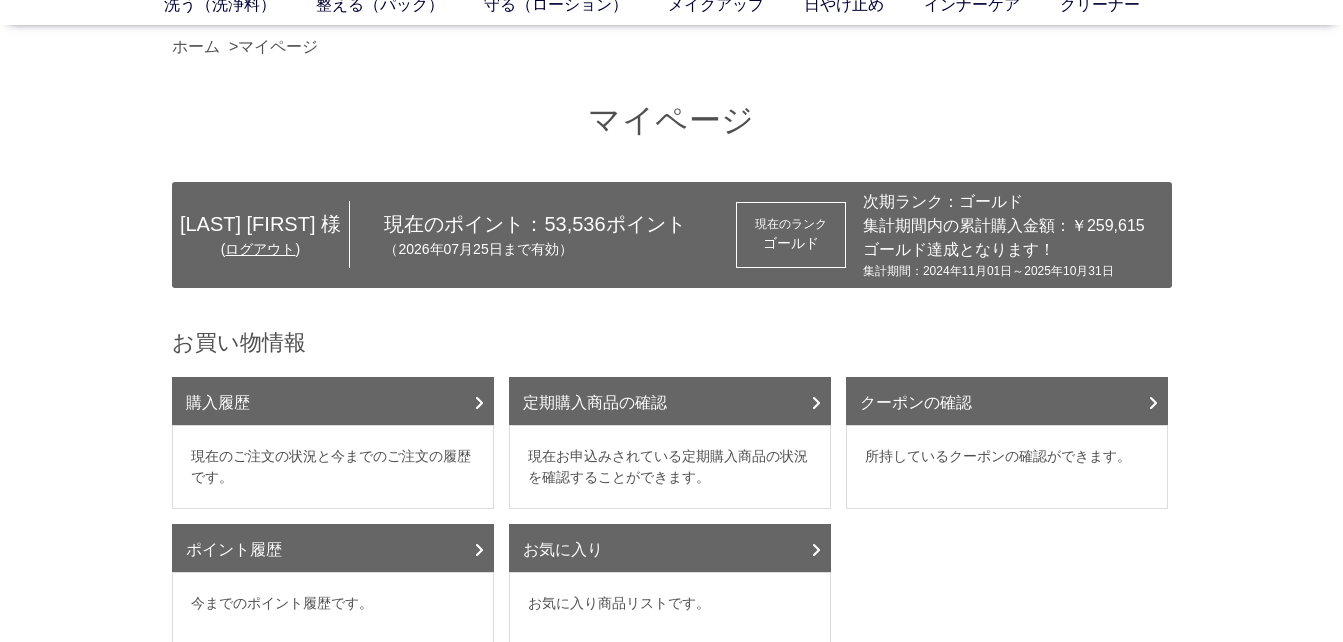 click on "現在のご注文の状況と今までのご注文の履歴です。" at bounding box center (333, 467) 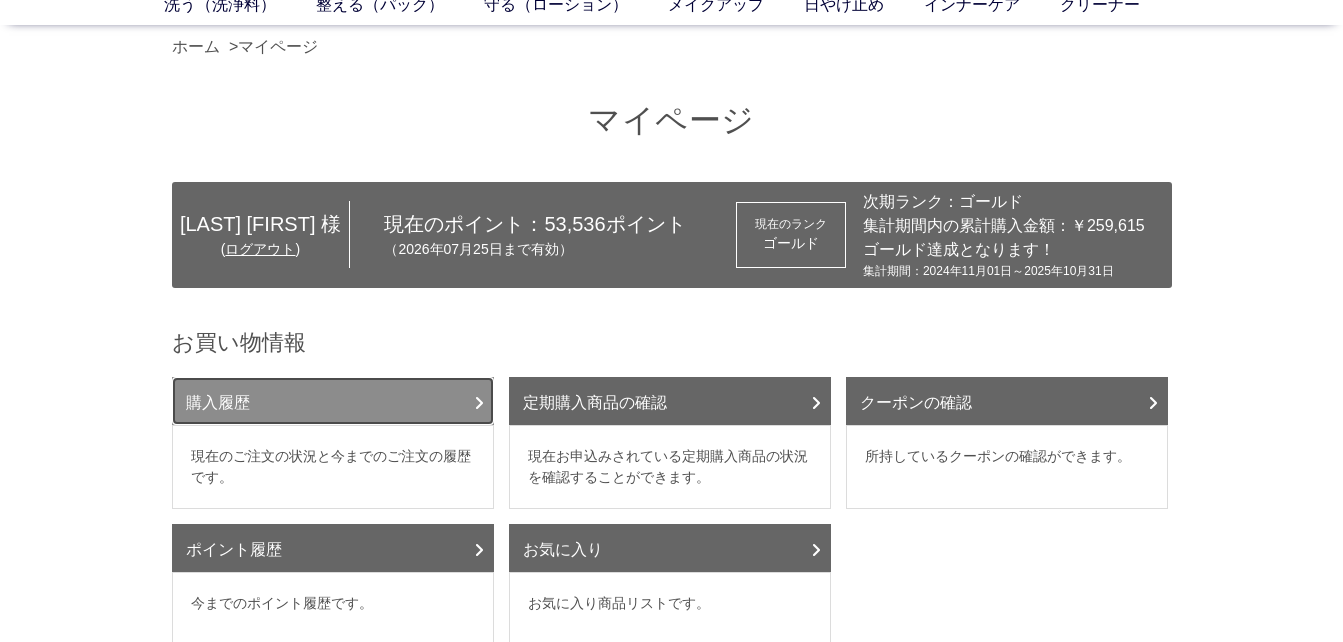 click on "購入履歴" at bounding box center [333, 401] 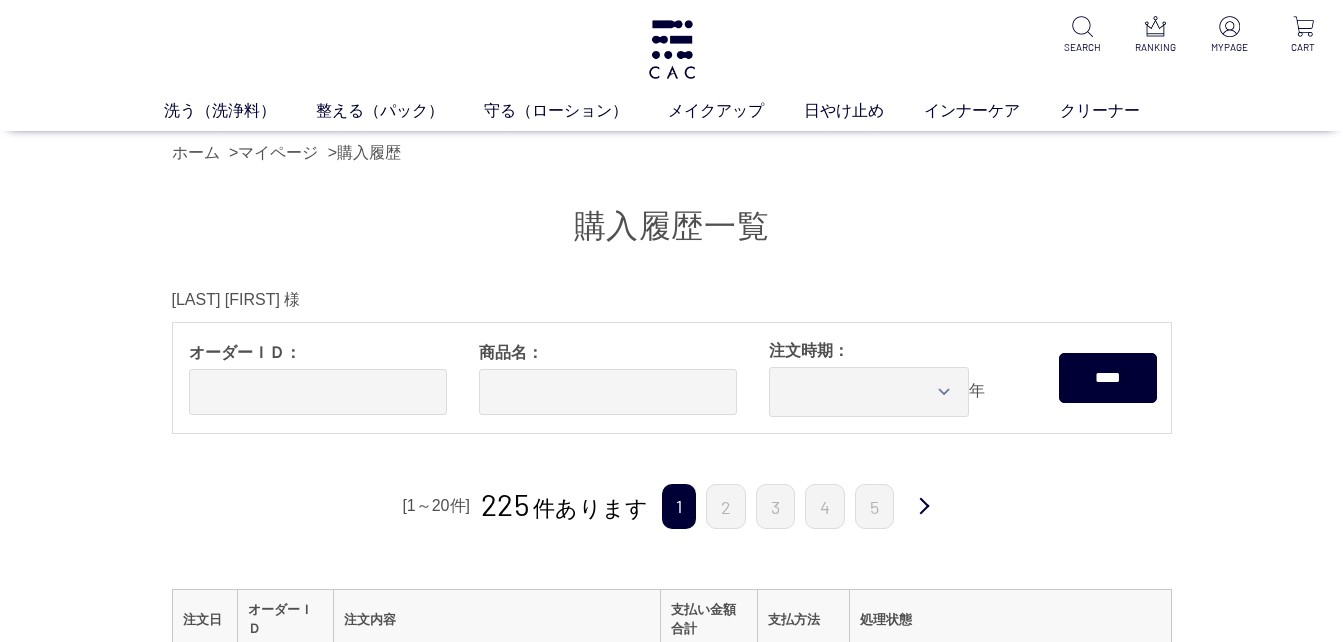 scroll, scrollTop: 0, scrollLeft: 0, axis: both 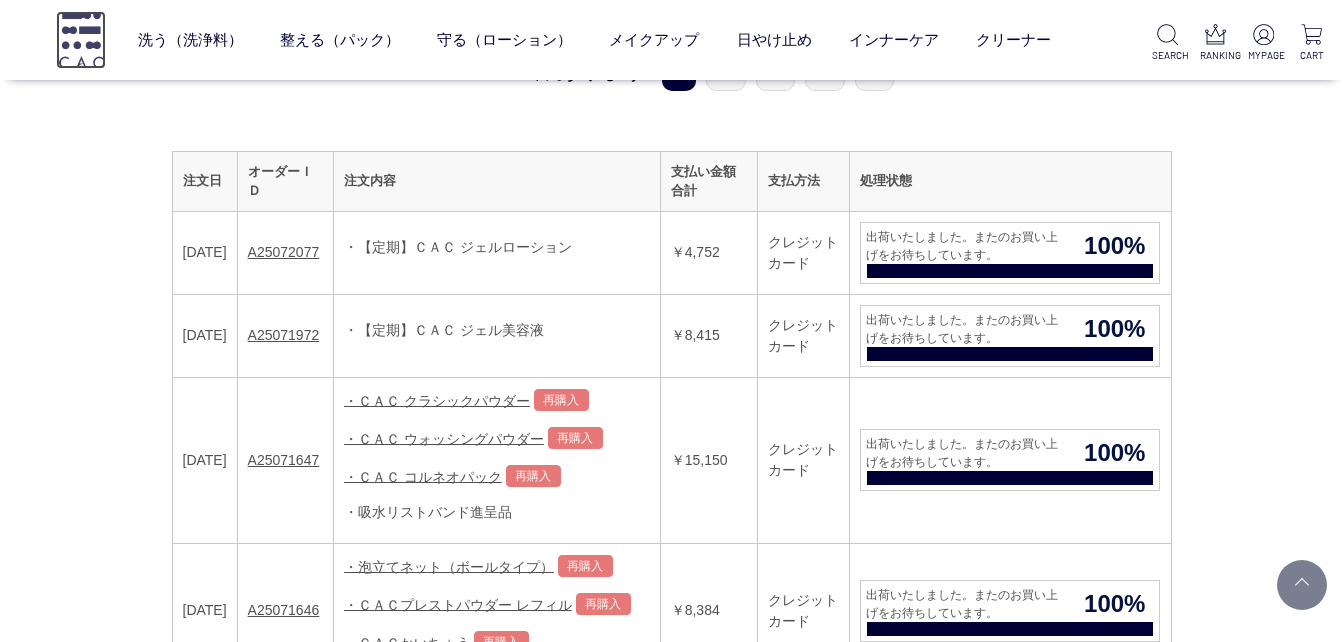 click at bounding box center [81, 39] 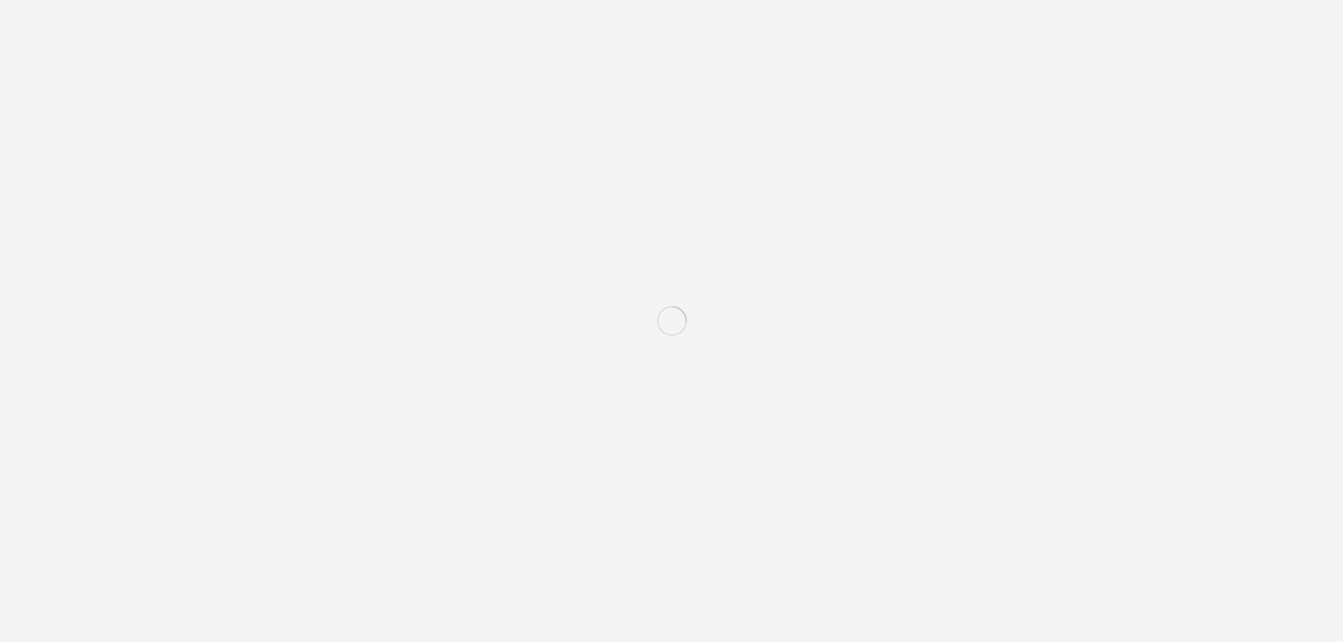 scroll, scrollTop: 0, scrollLeft: 0, axis: both 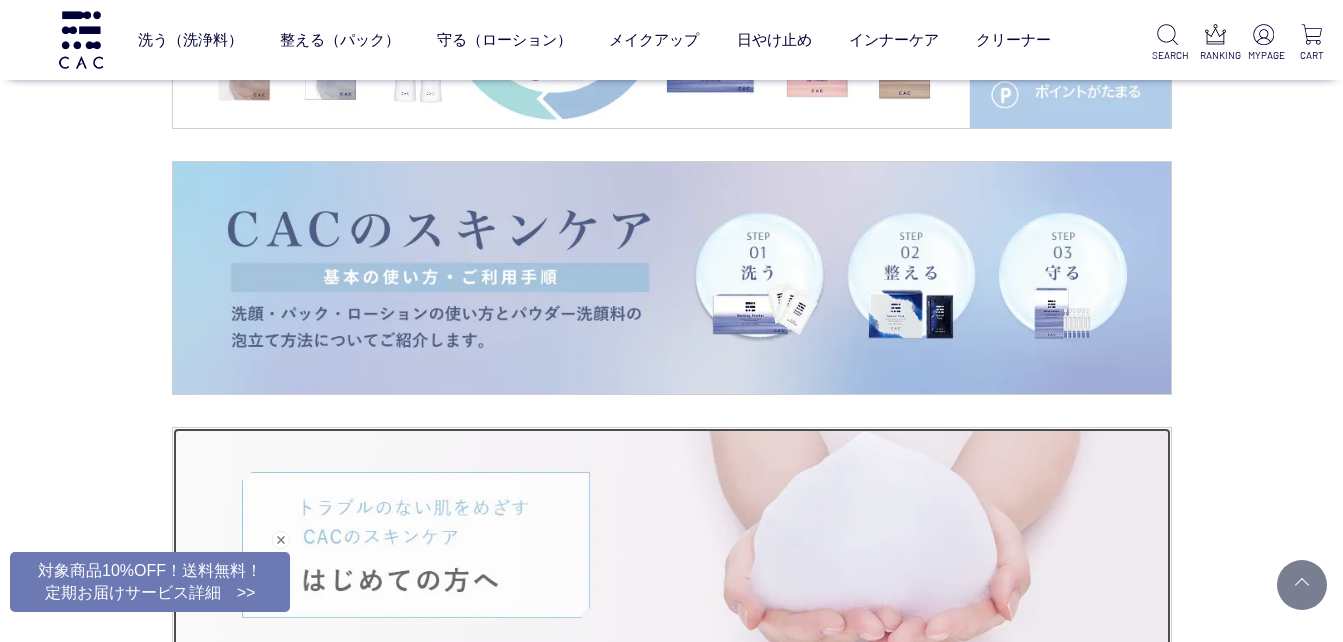drag, startPoint x: 1348, startPoint y: 632, endPoint x: 1003, endPoint y: 561, distance: 352.23004 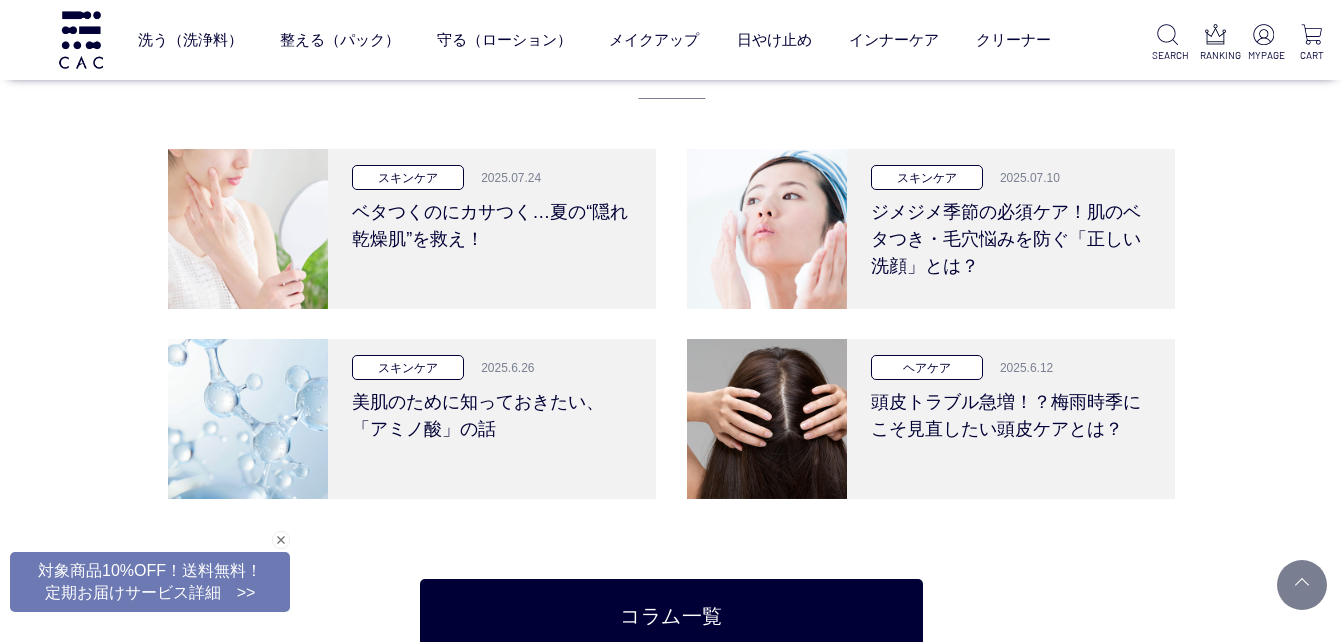 scroll, scrollTop: 3694, scrollLeft: 0, axis: vertical 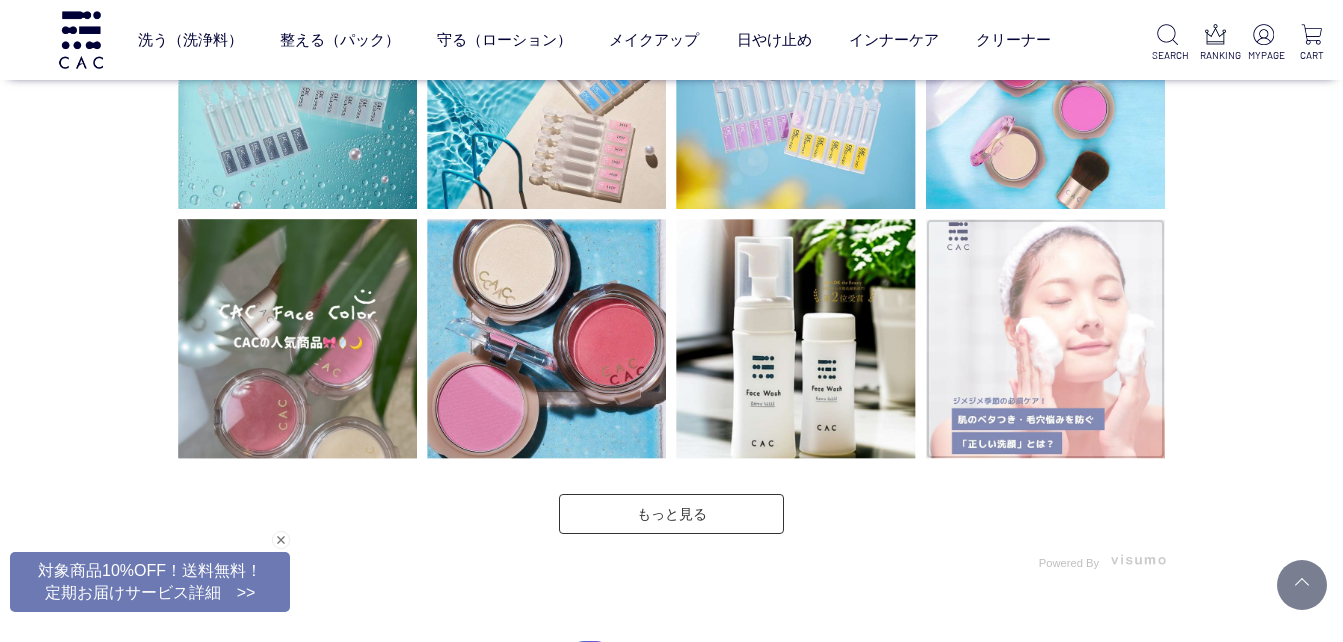 click at bounding box center [1045, 338] 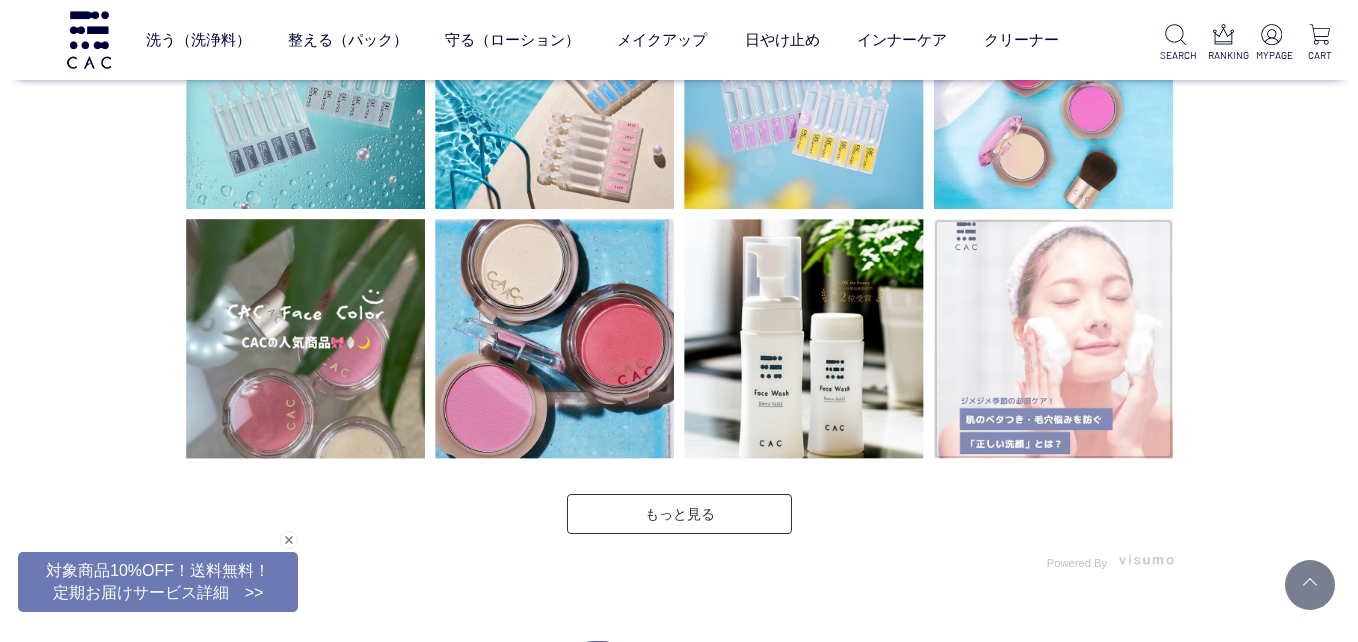 scroll, scrollTop: 0, scrollLeft: 0, axis: both 